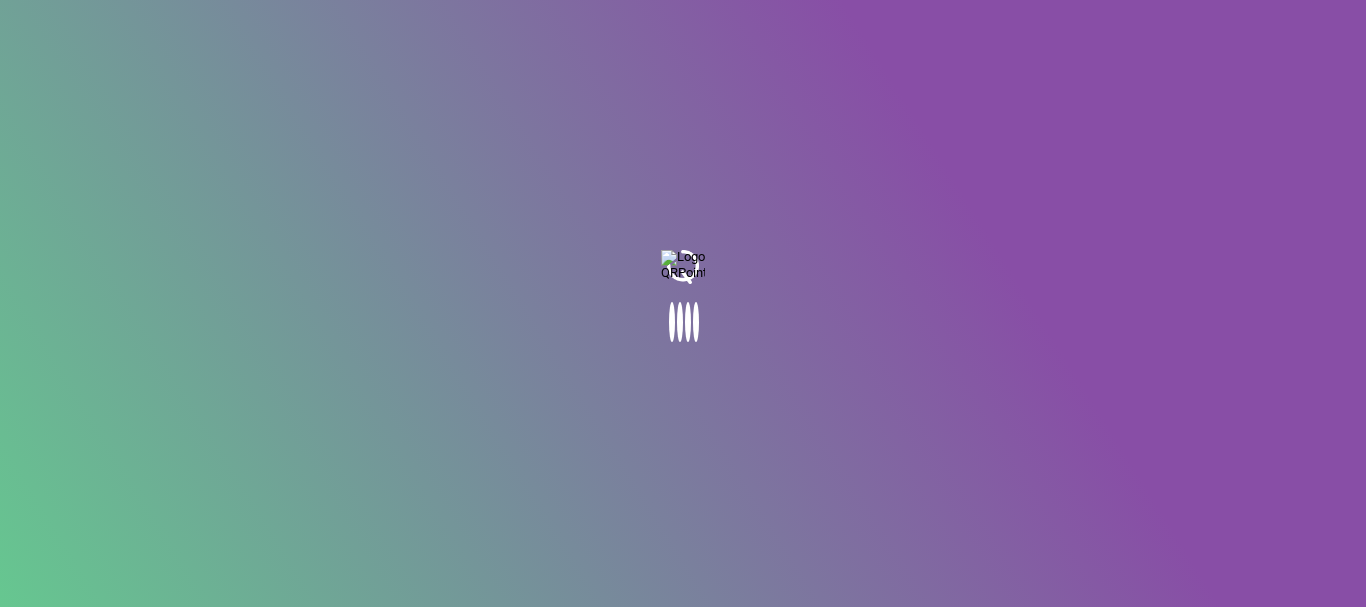scroll, scrollTop: 0, scrollLeft: 0, axis: both 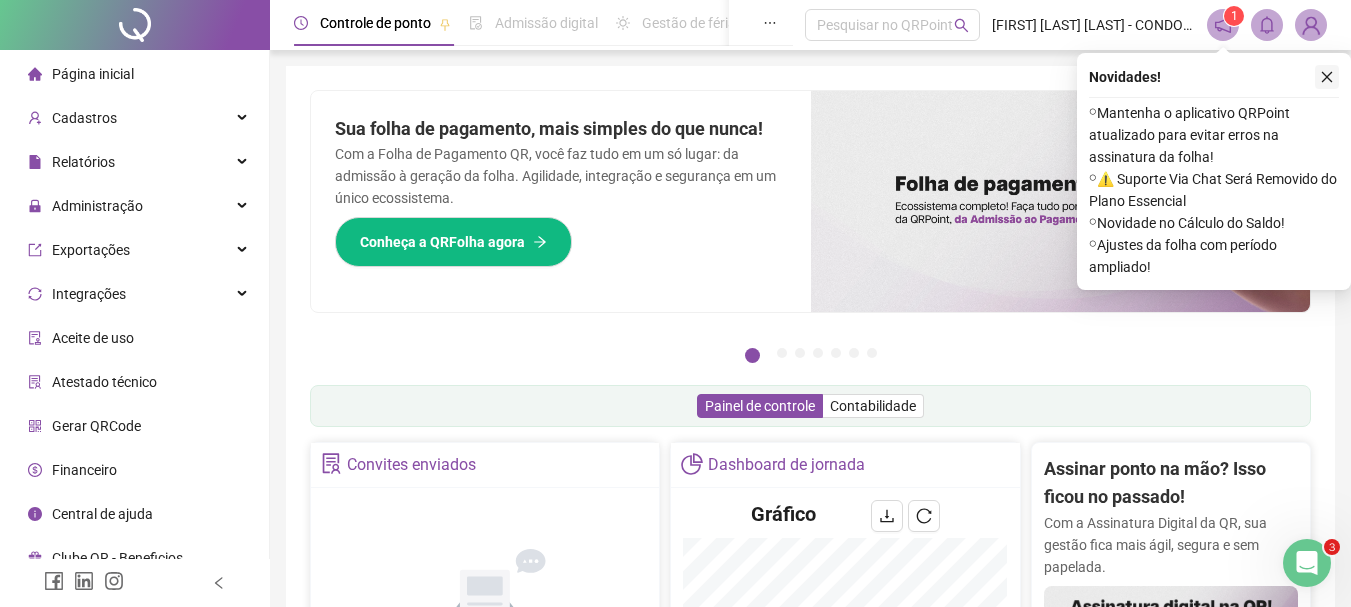 click 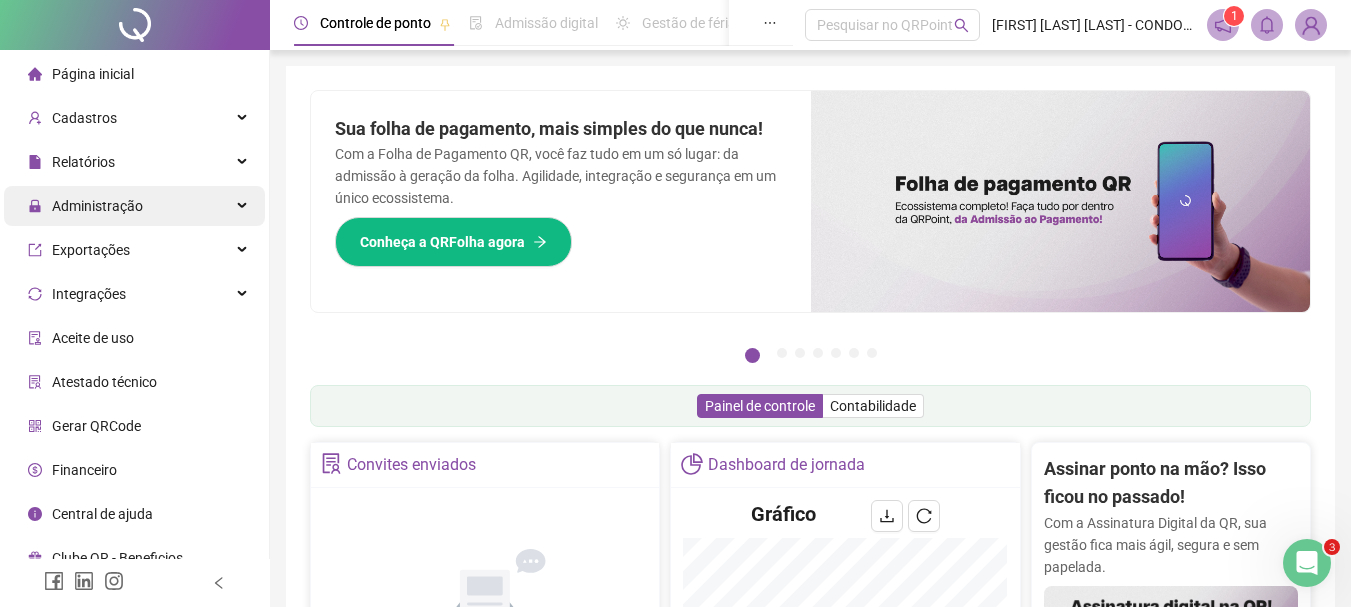 drag, startPoint x: 106, startPoint y: 203, endPoint x: 106, endPoint y: 235, distance: 32 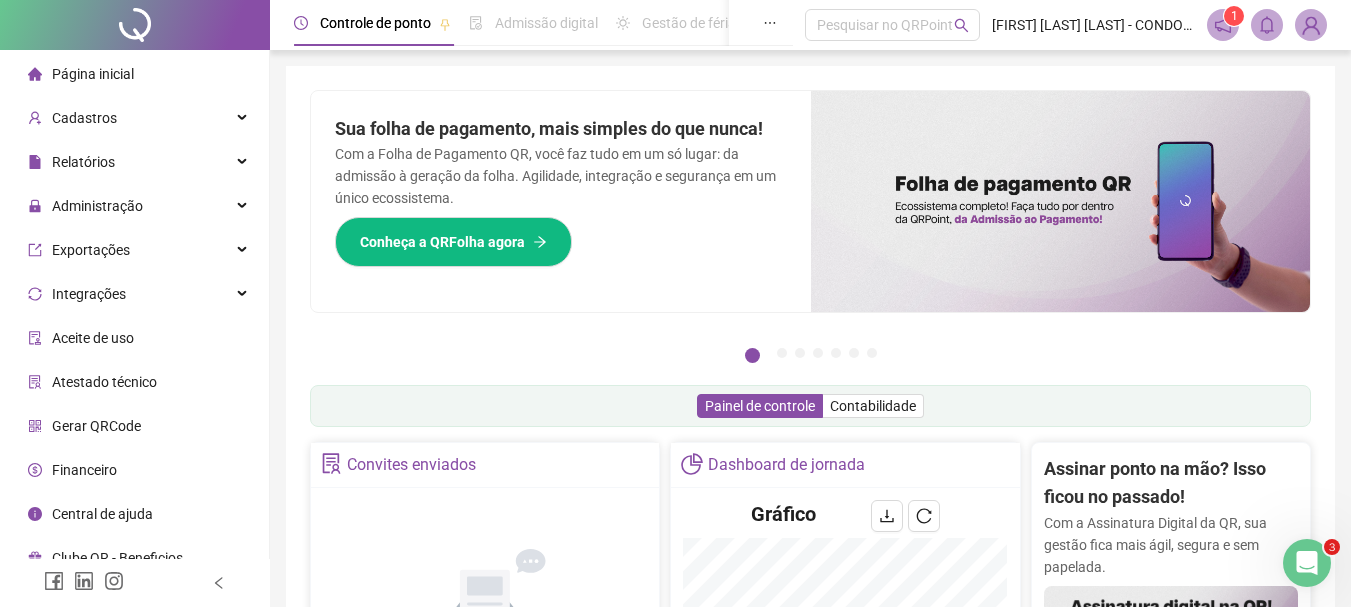 click on "Administração" at bounding box center (97, 206) 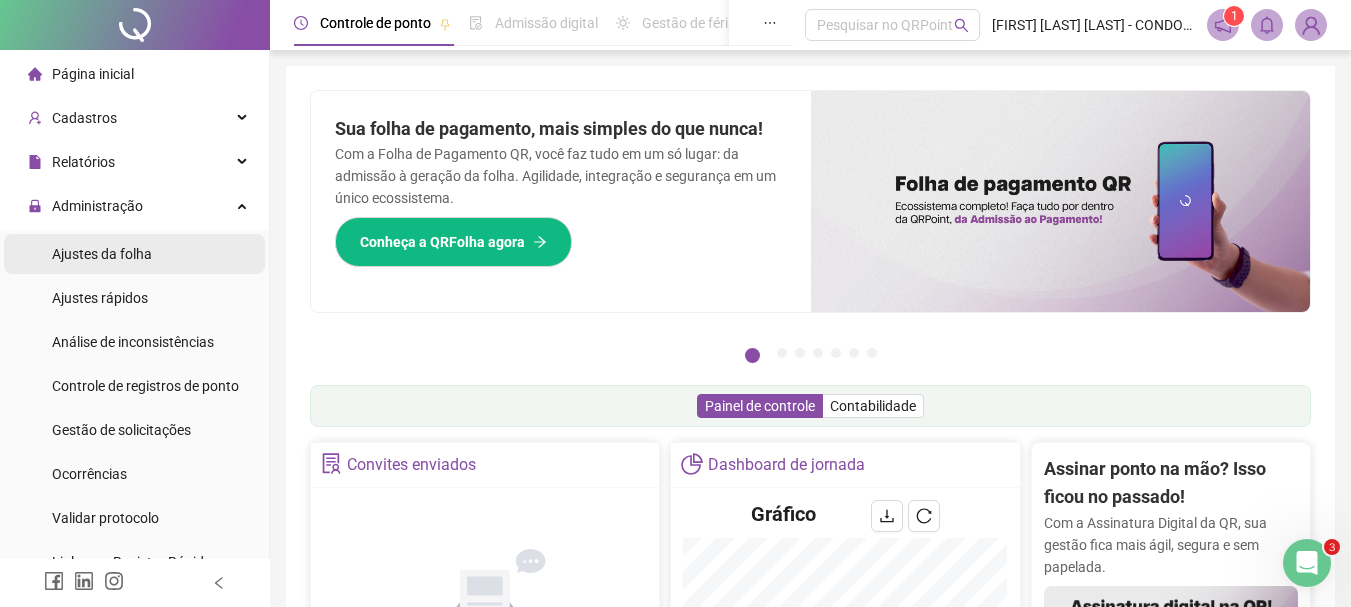 click on "Ajustes da folha" at bounding box center [102, 254] 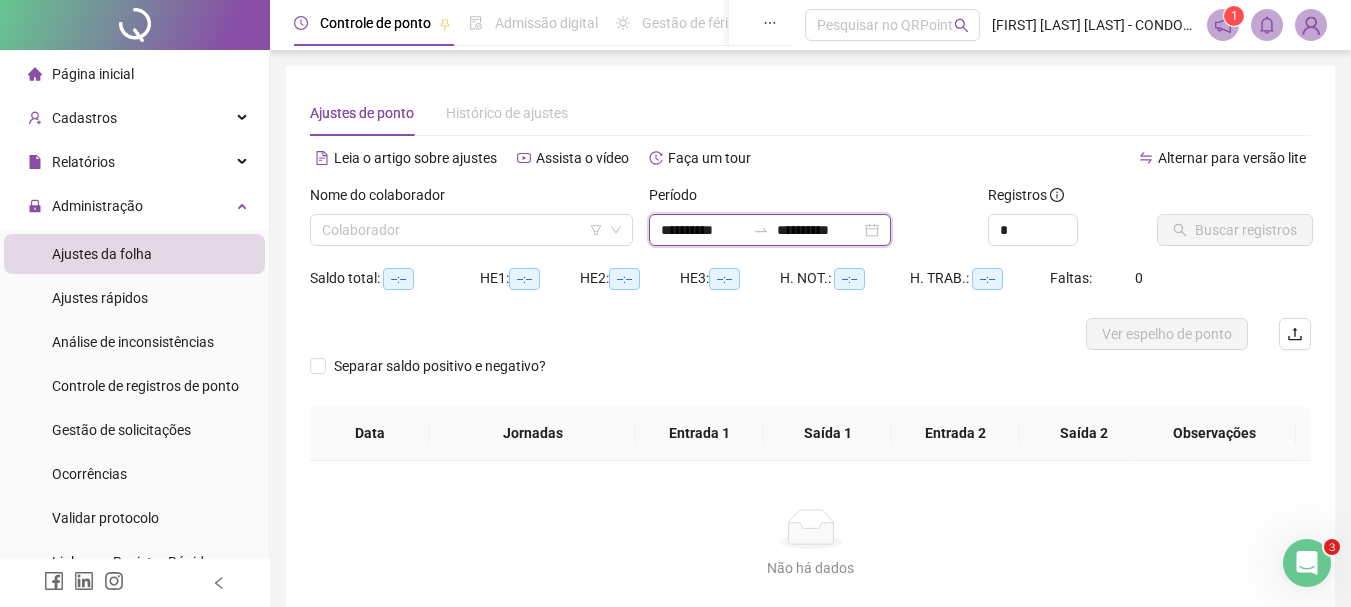 click on "**********" at bounding box center (703, 230) 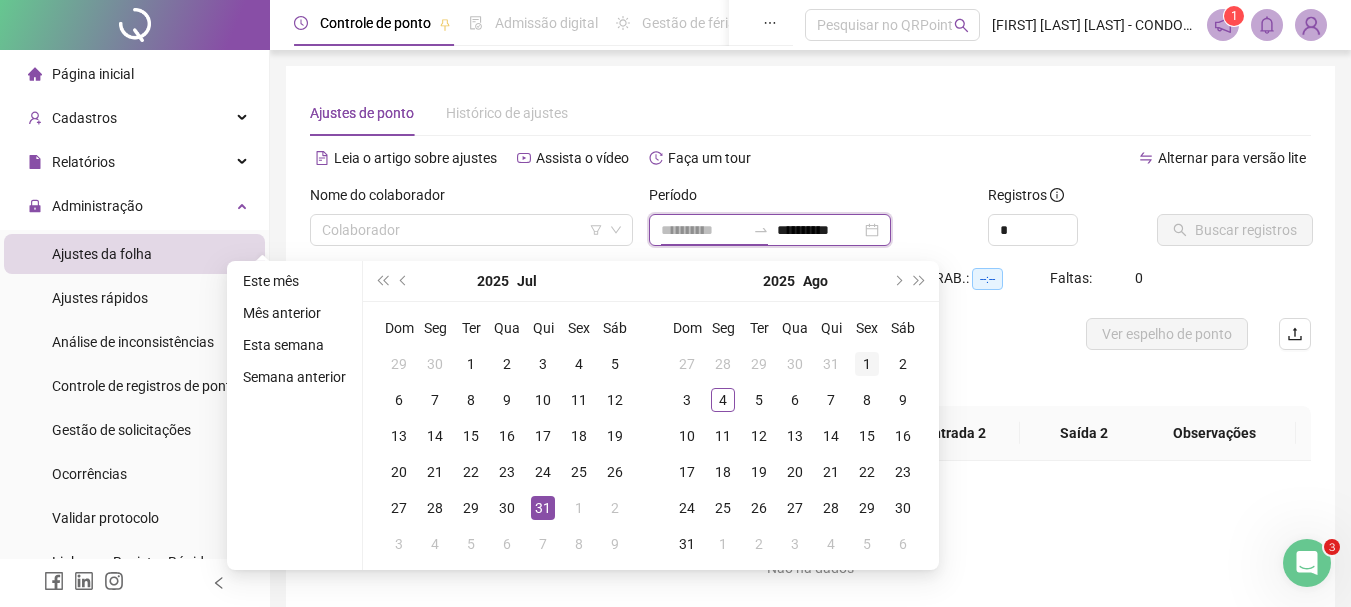 type on "**********" 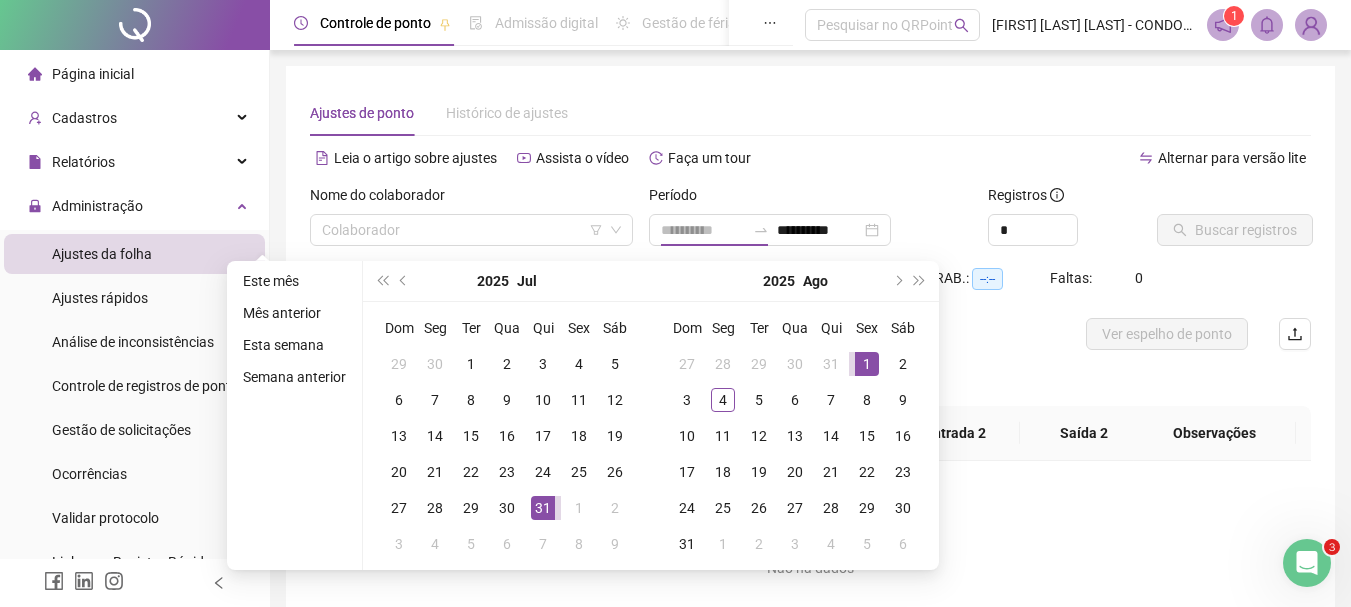 click on "1" at bounding box center [867, 364] 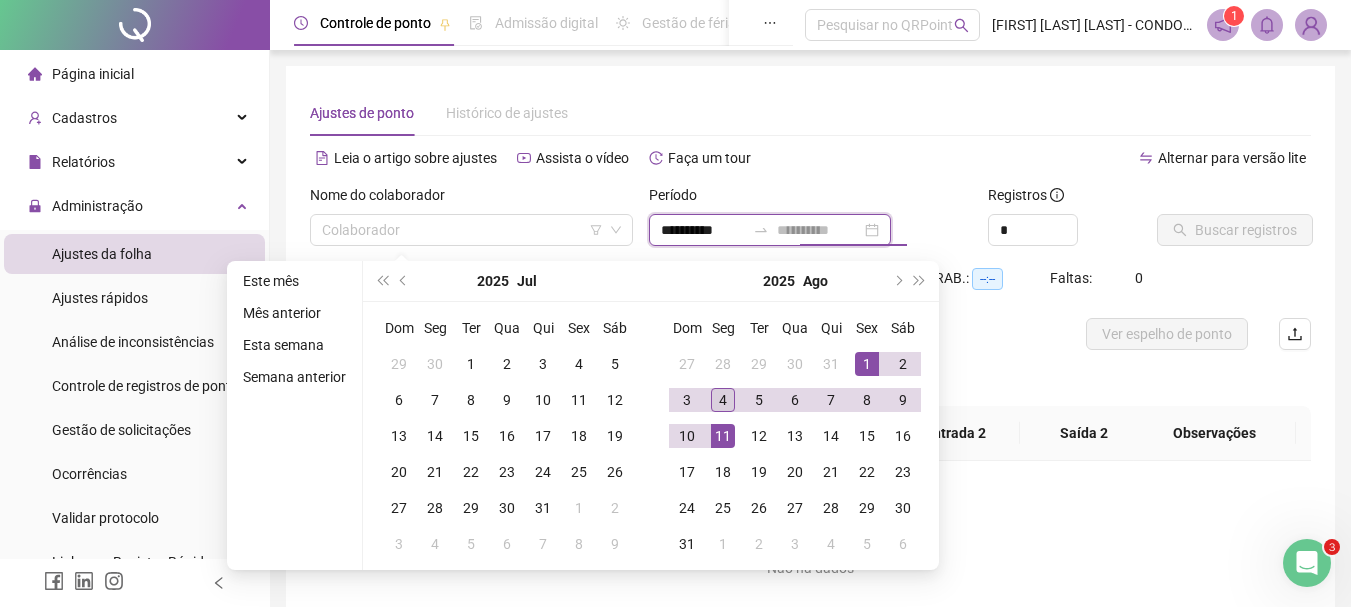 type on "**********" 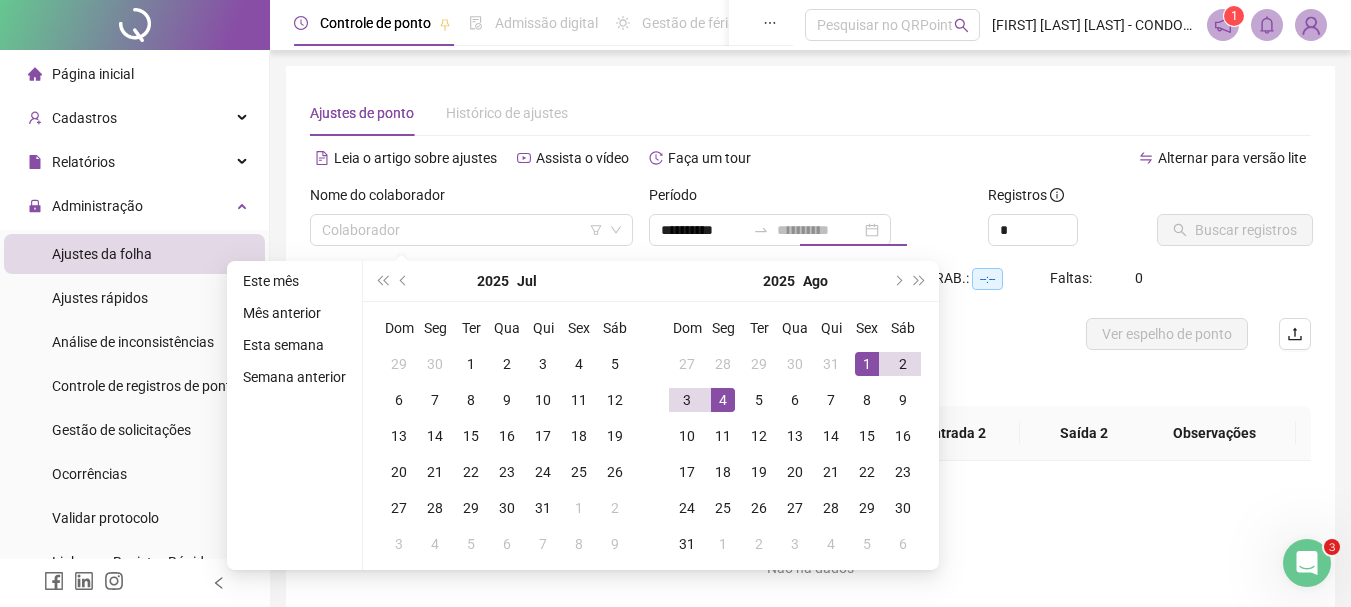 click on "4" at bounding box center [723, 400] 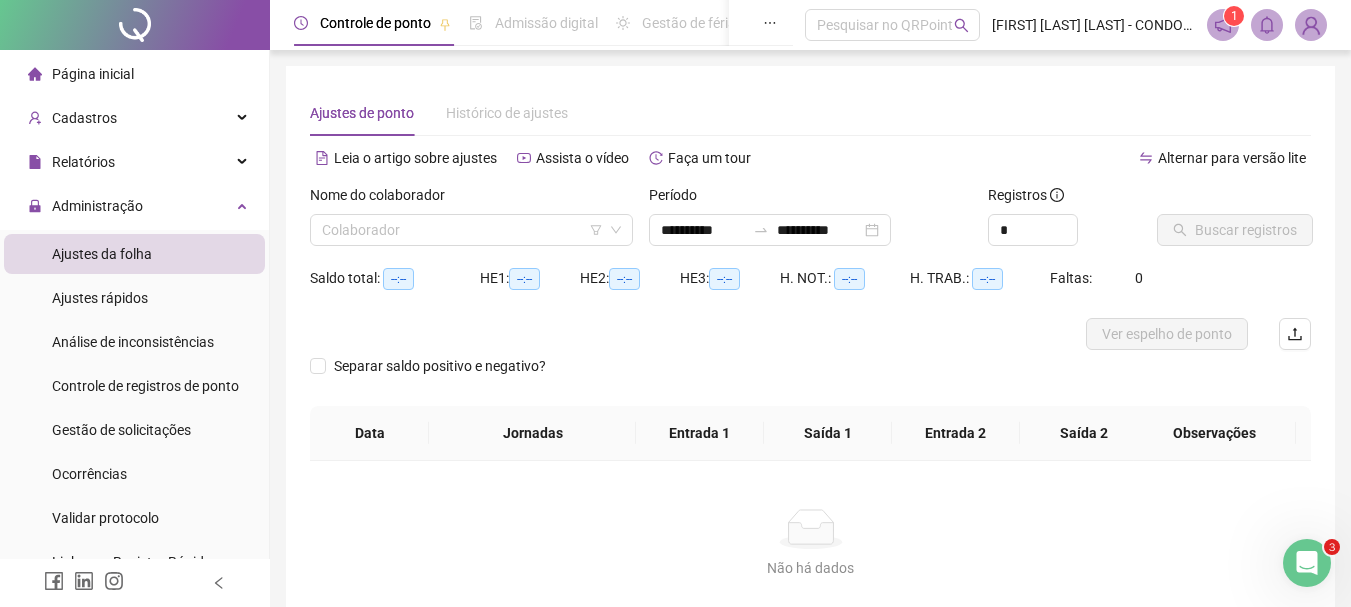 click on "Leia o artigo sobre ajustes Assista o vídeo Faça um tour" at bounding box center [560, 158] 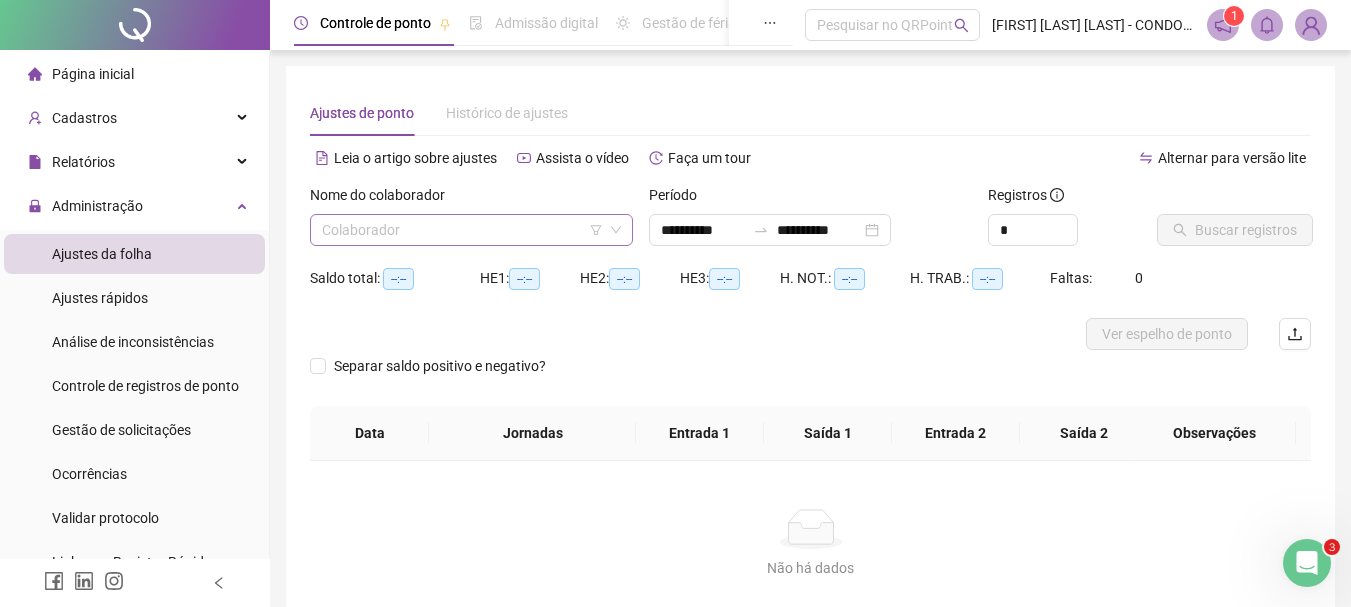 click at bounding box center [462, 230] 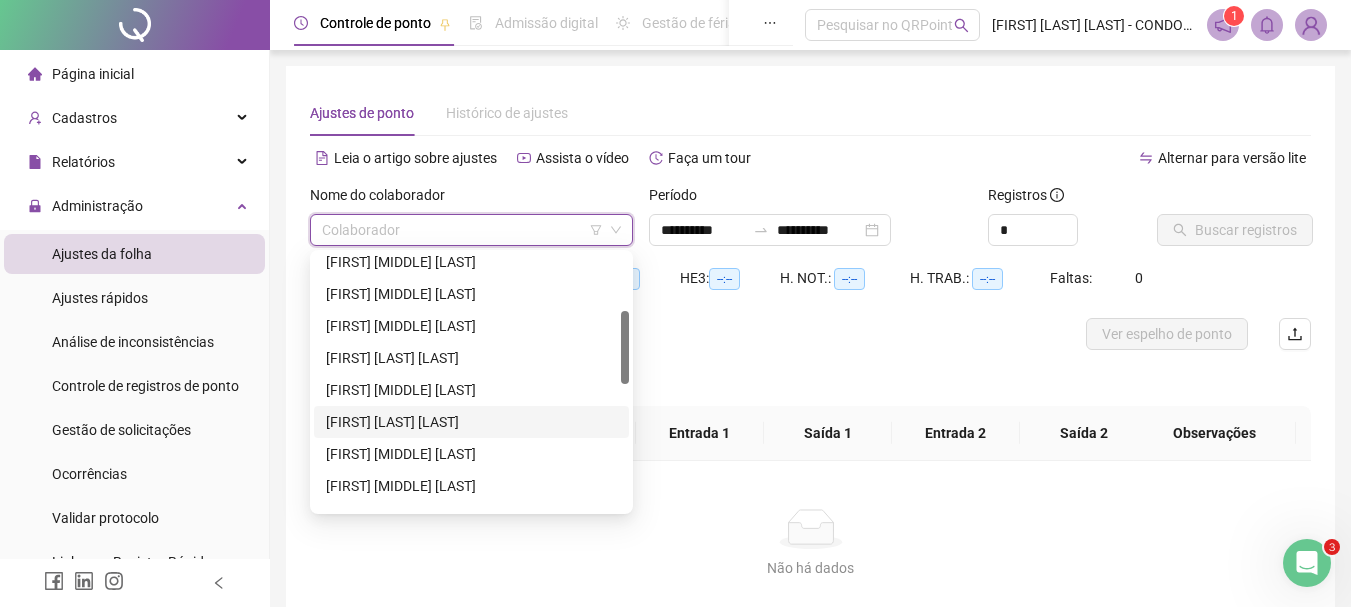 scroll, scrollTop: 300, scrollLeft: 0, axis: vertical 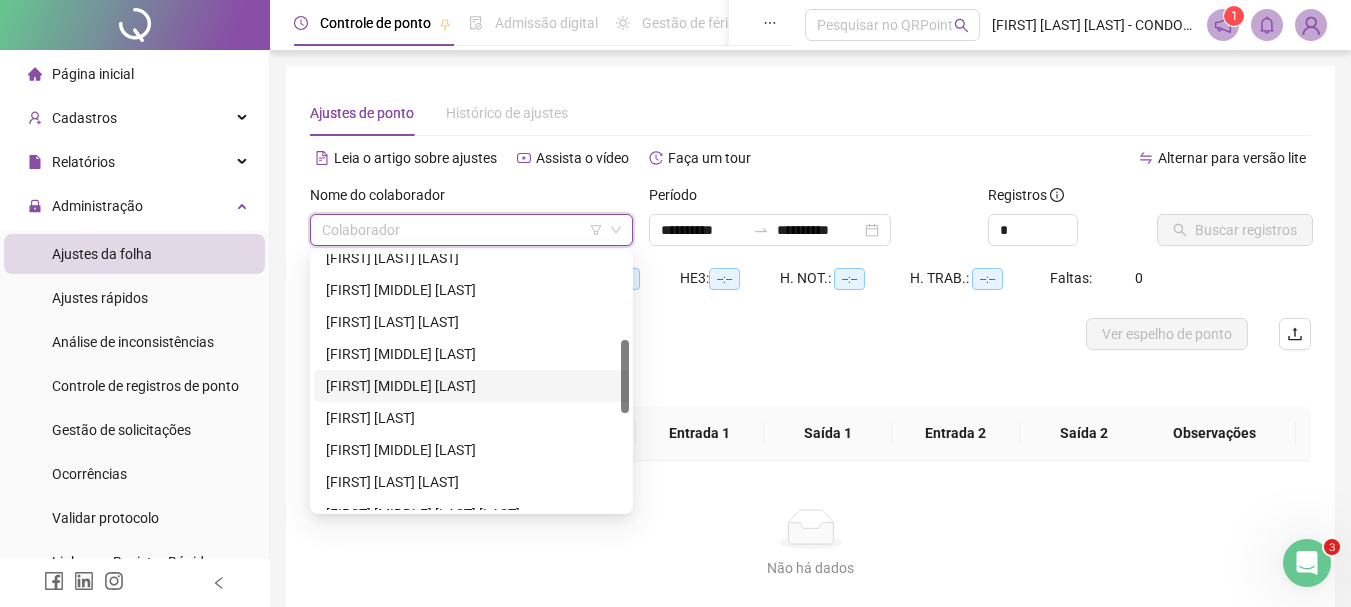 click on "[FIRST] [MIDDLE] [LAST]" at bounding box center [471, 386] 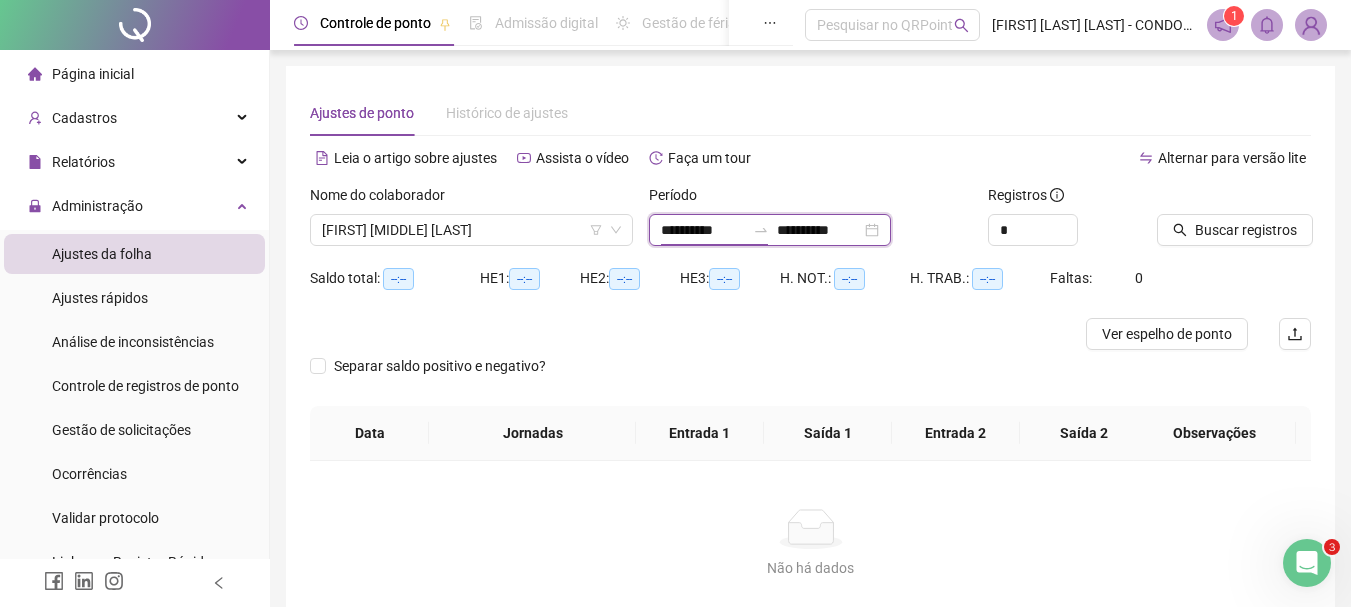 click on "**********" at bounding box center [703, 230] 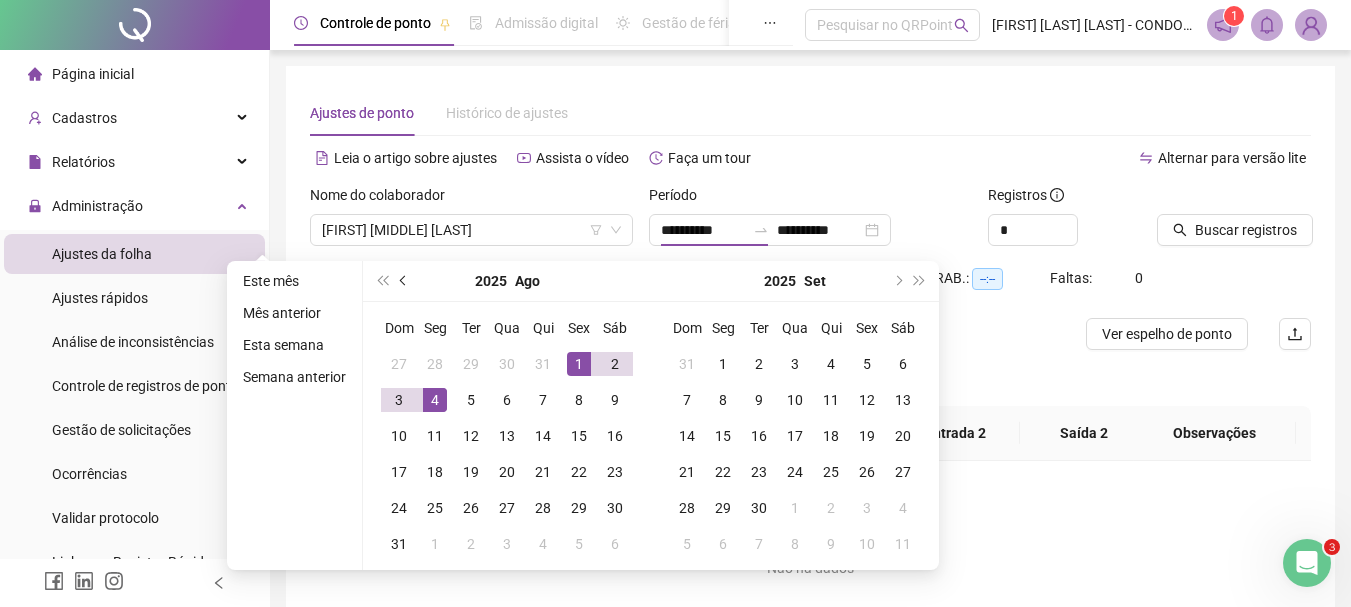 click at bounding box center [404, 281] 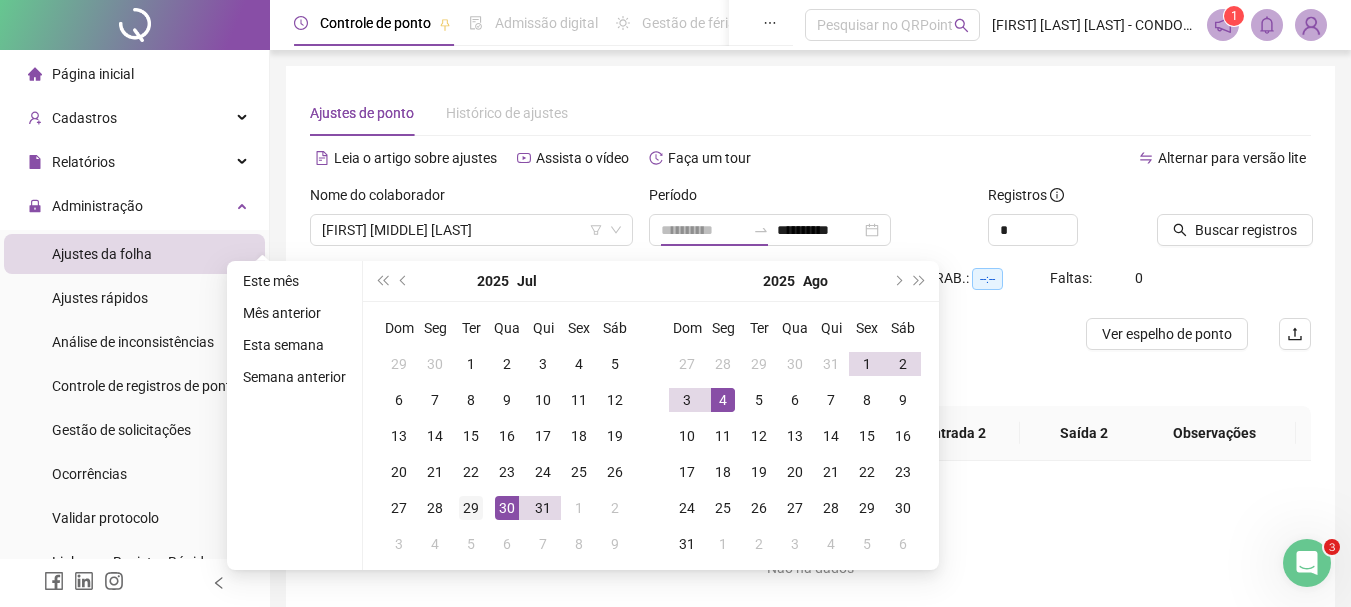type on "**********" 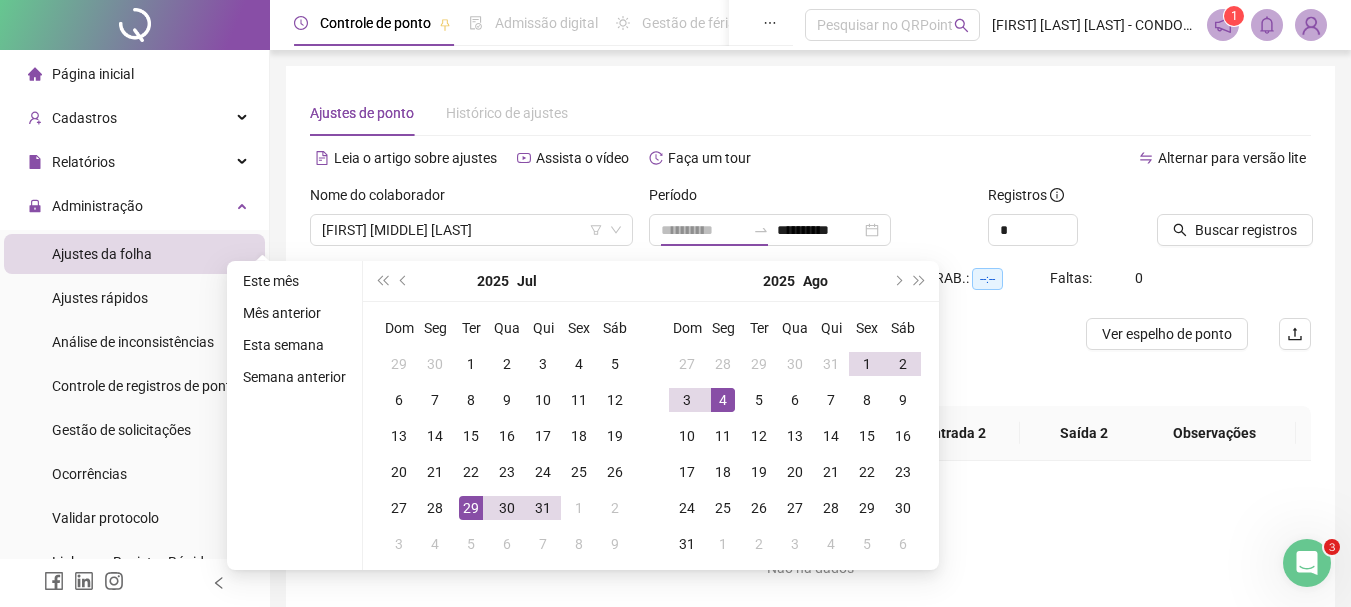click on "29" at bounding box center (471, 508) 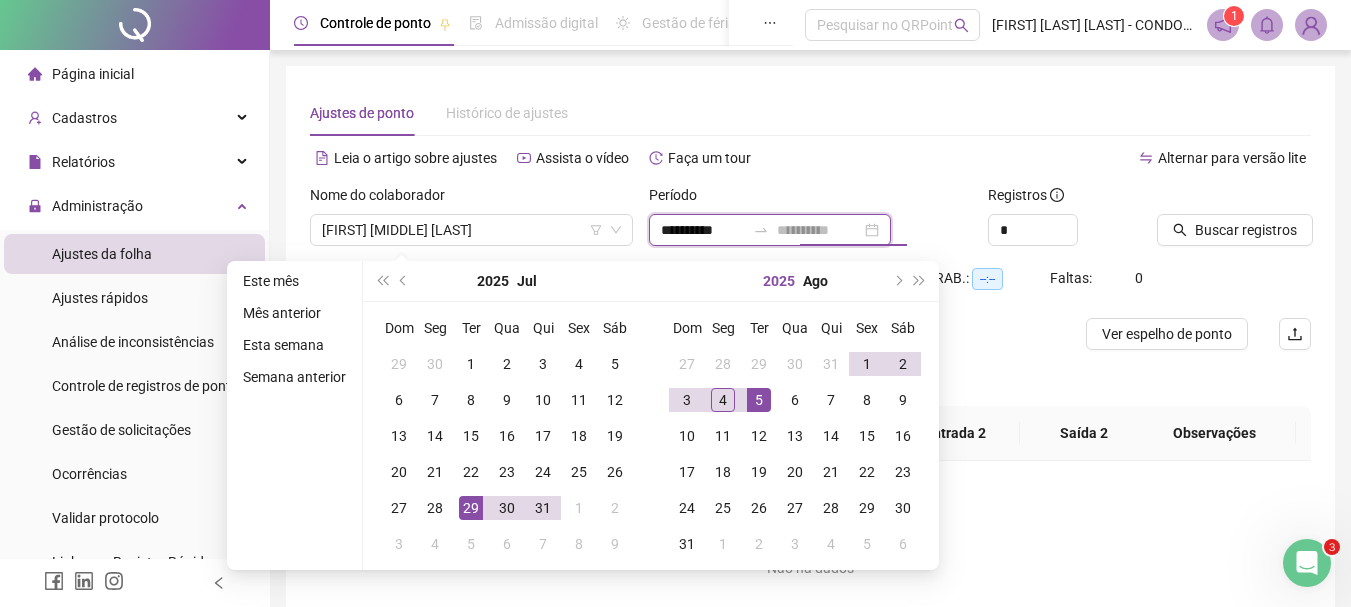 type on "**********" 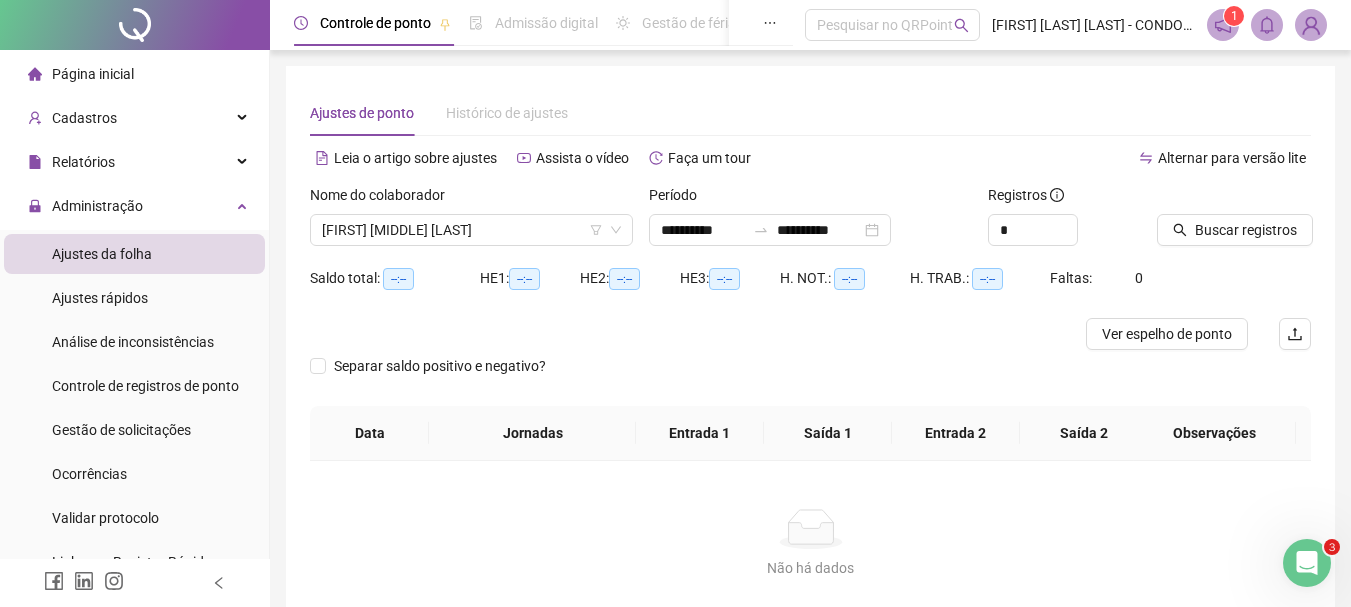 click on "Alternar para versão lite" at bounding box center [1061, 158] 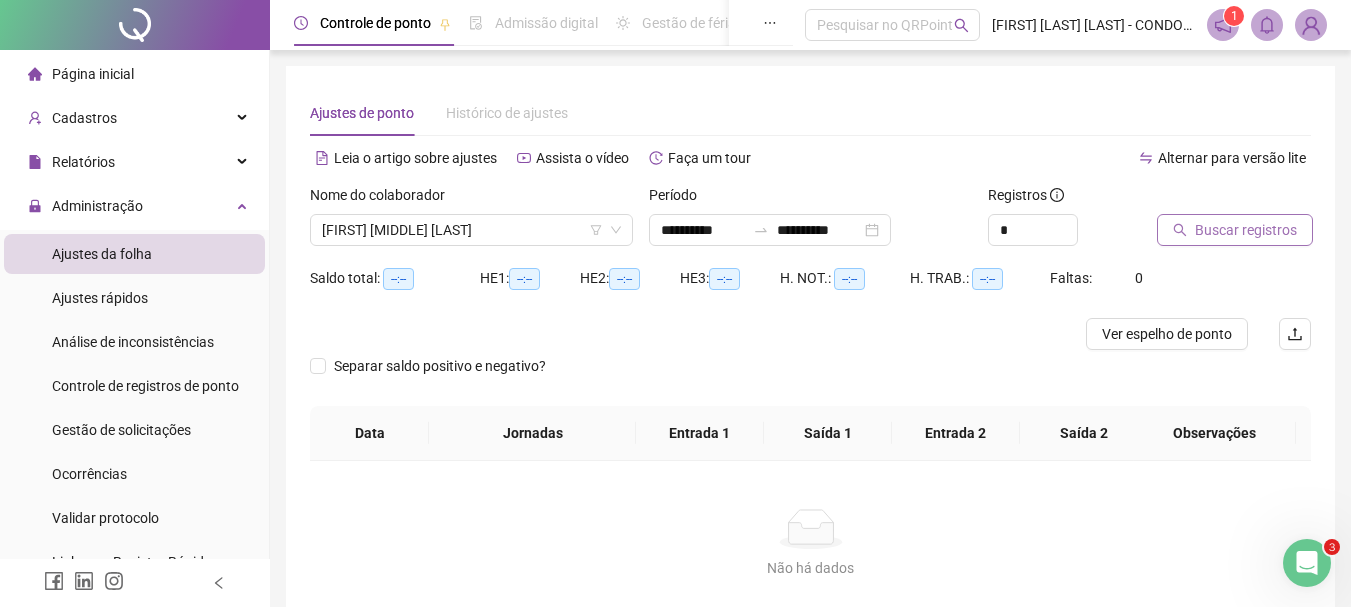 click on "Buscar registros" at bounding box center (1246, 230) 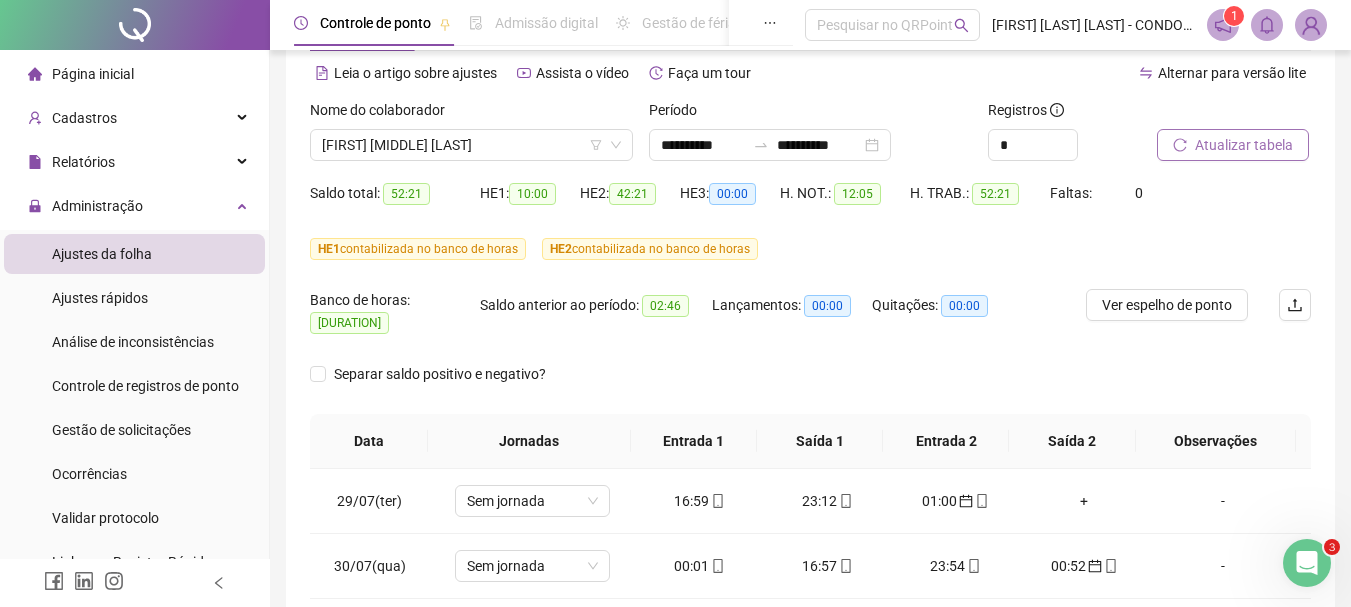 scroll, scrollTop: 200, scrollLeft: 0, axis: vertical 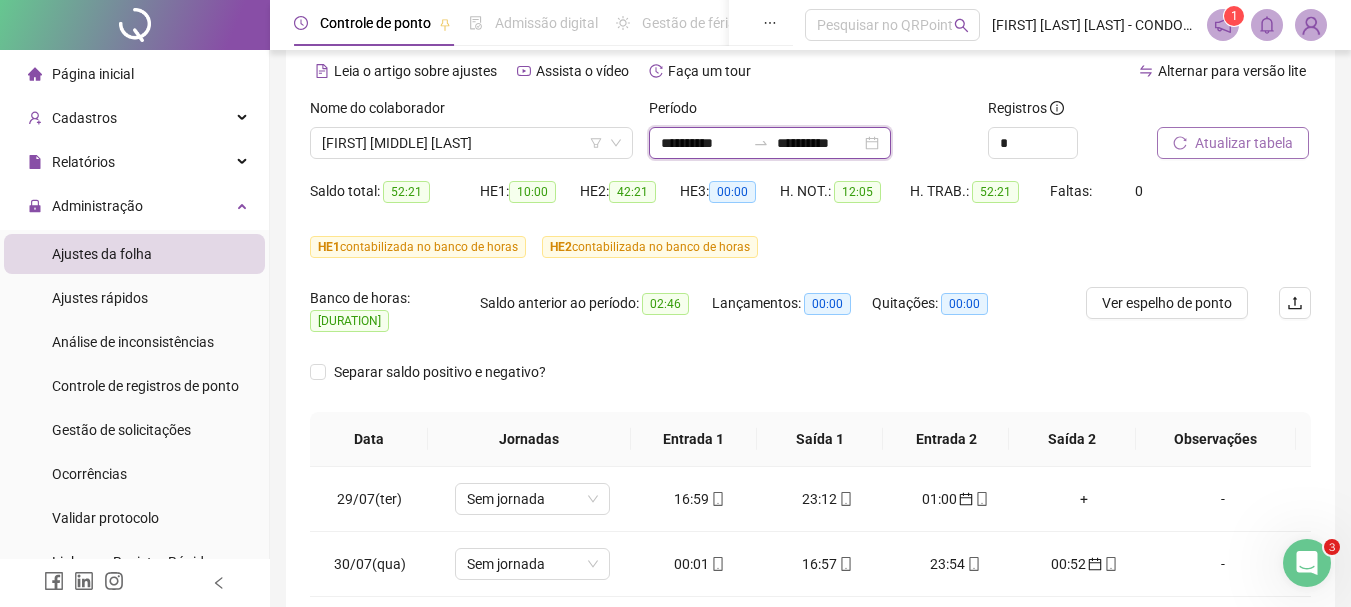 click on "**********" at bounding box center (703, 143) 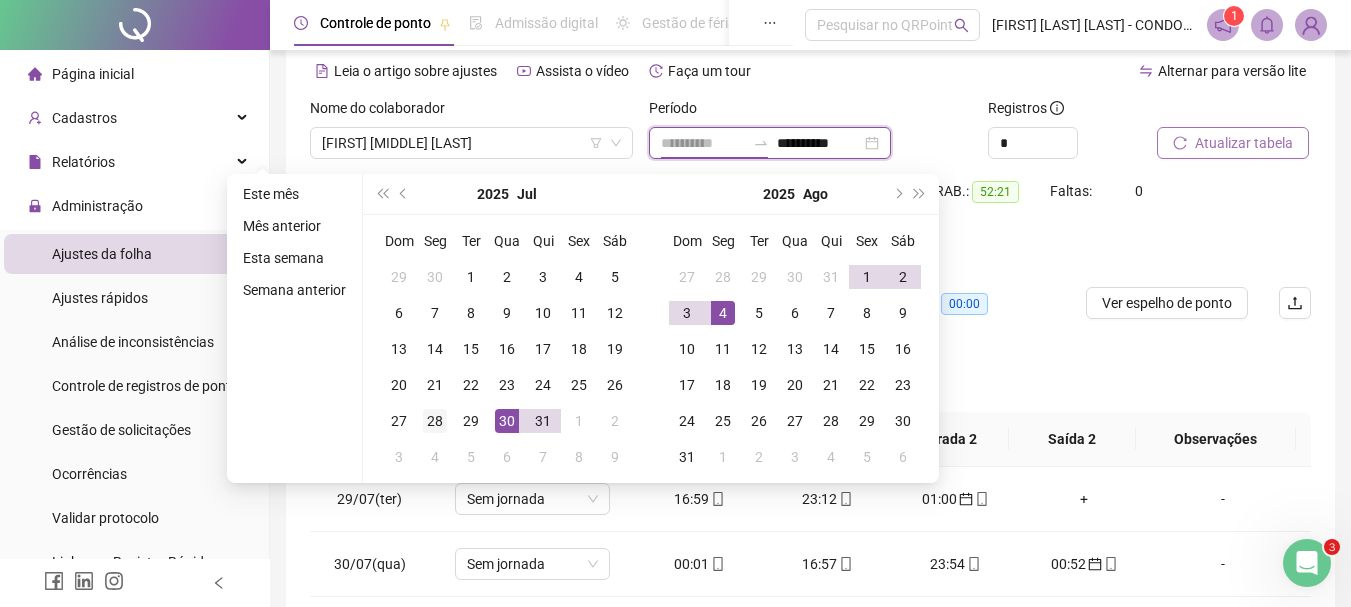 type on "**********" 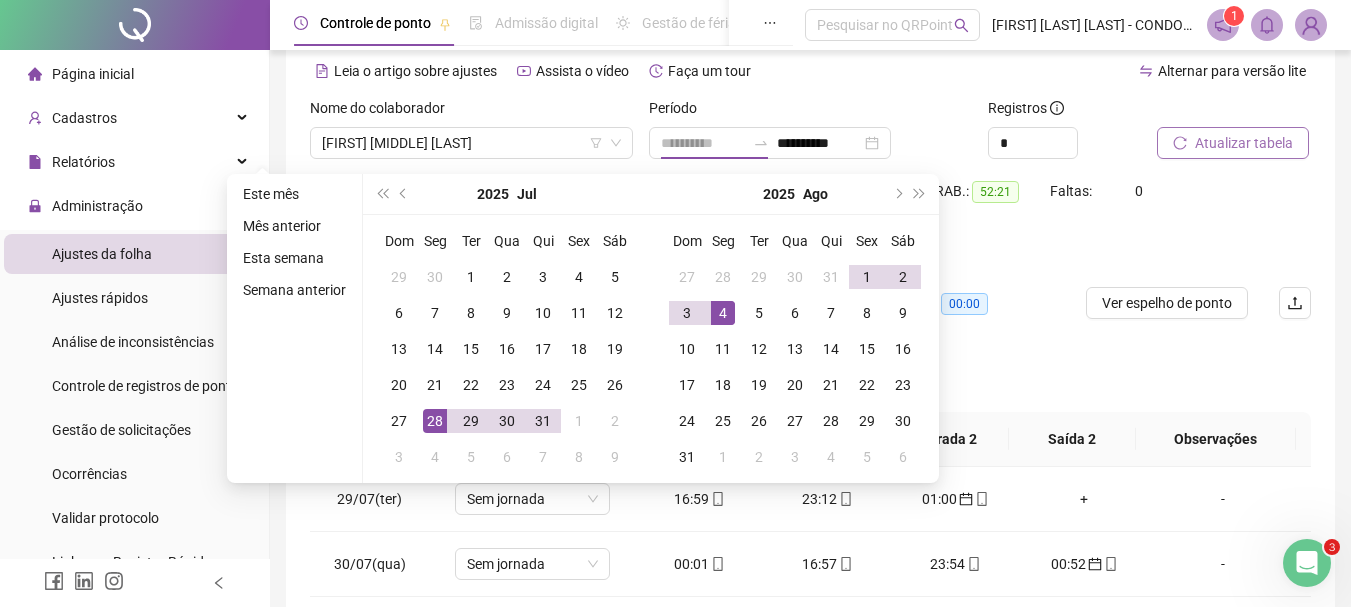 click on "28" at bounding box center [435, 421] 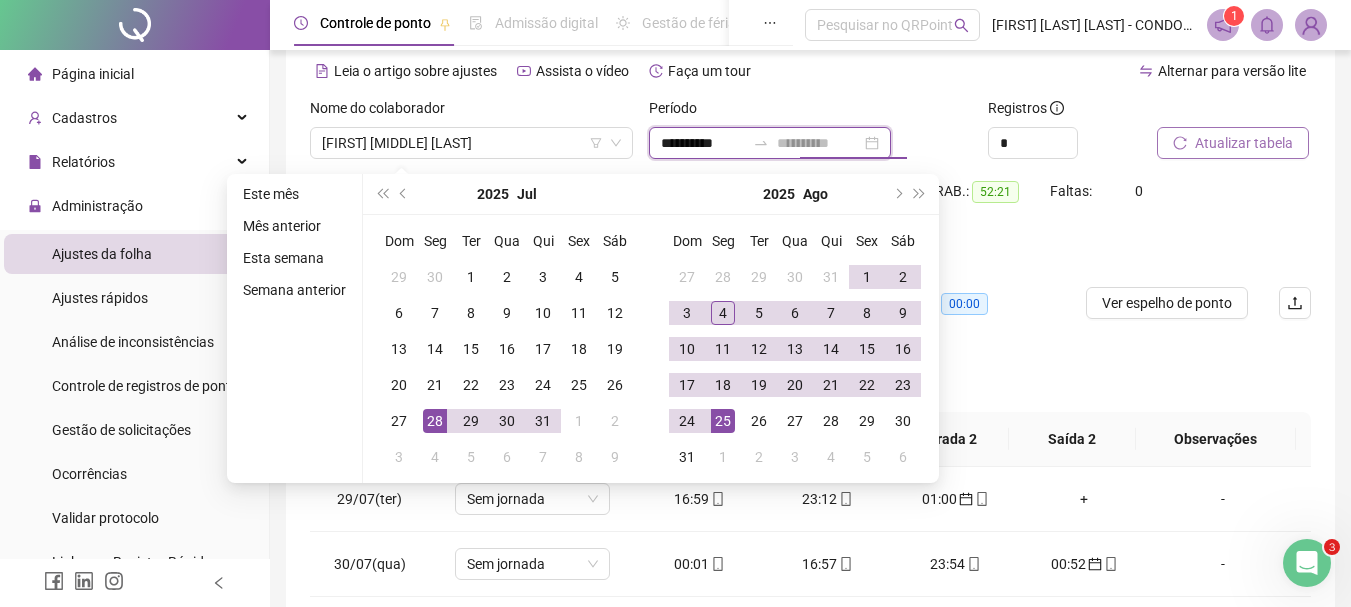 type on "**********" 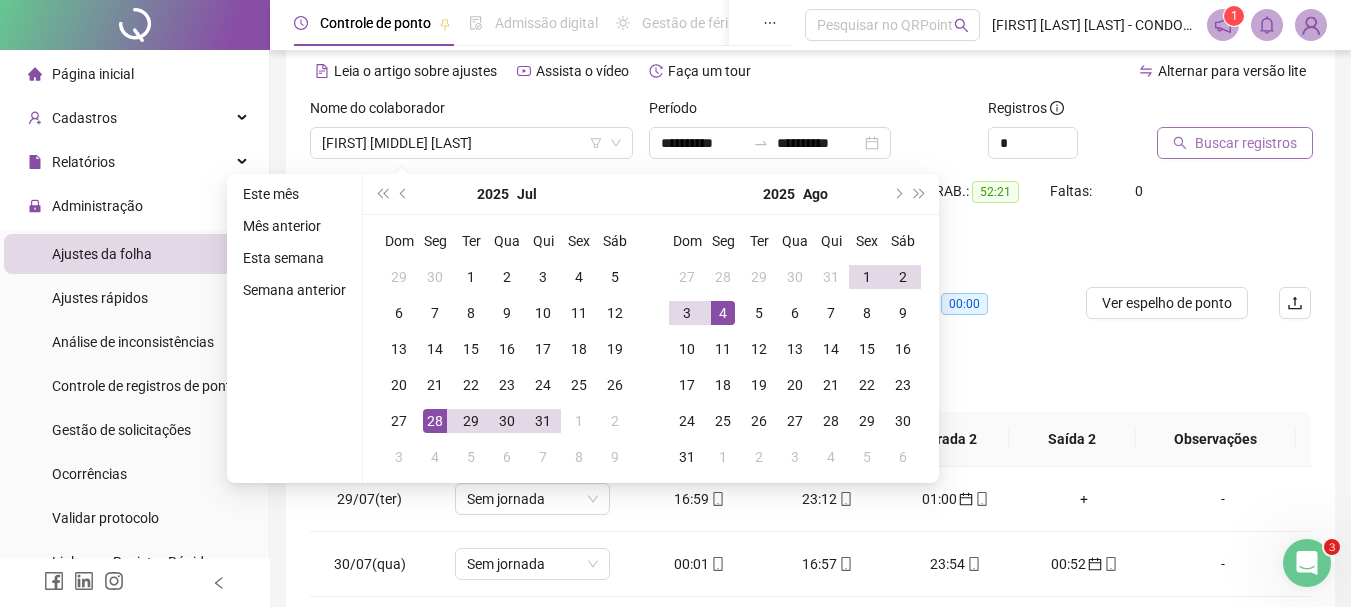 click on "Registros" at bounding box center (1065, 112) 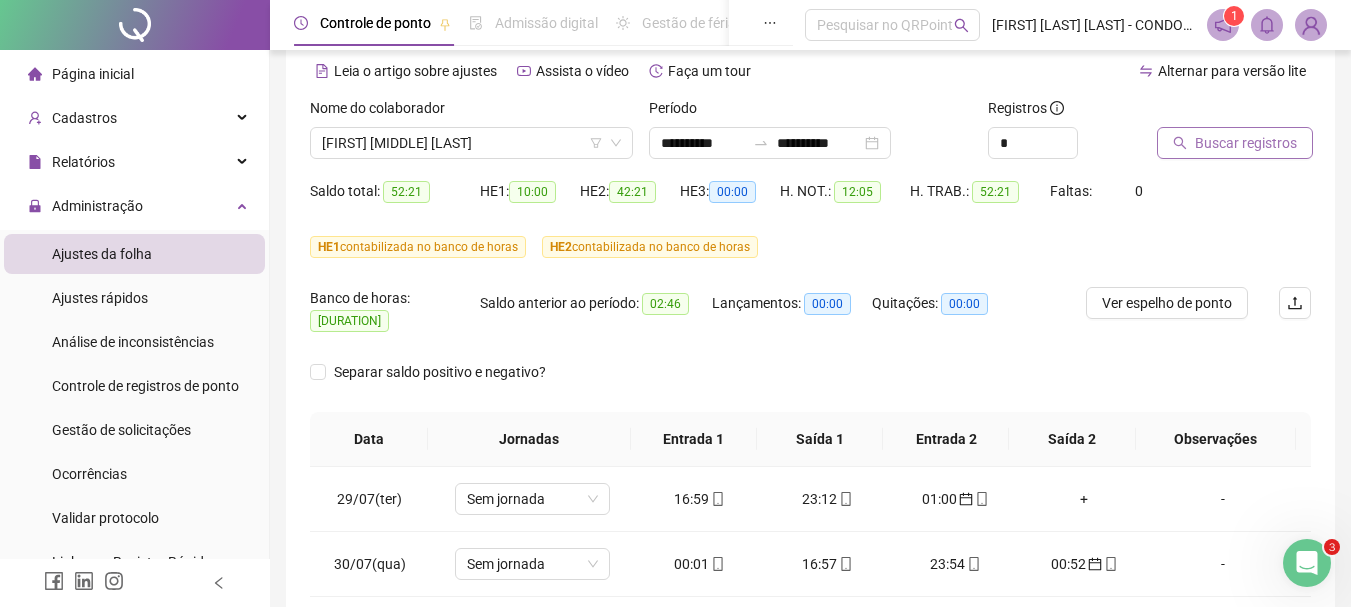 click on "Buscar registros" at bounding box center (1246, 143) 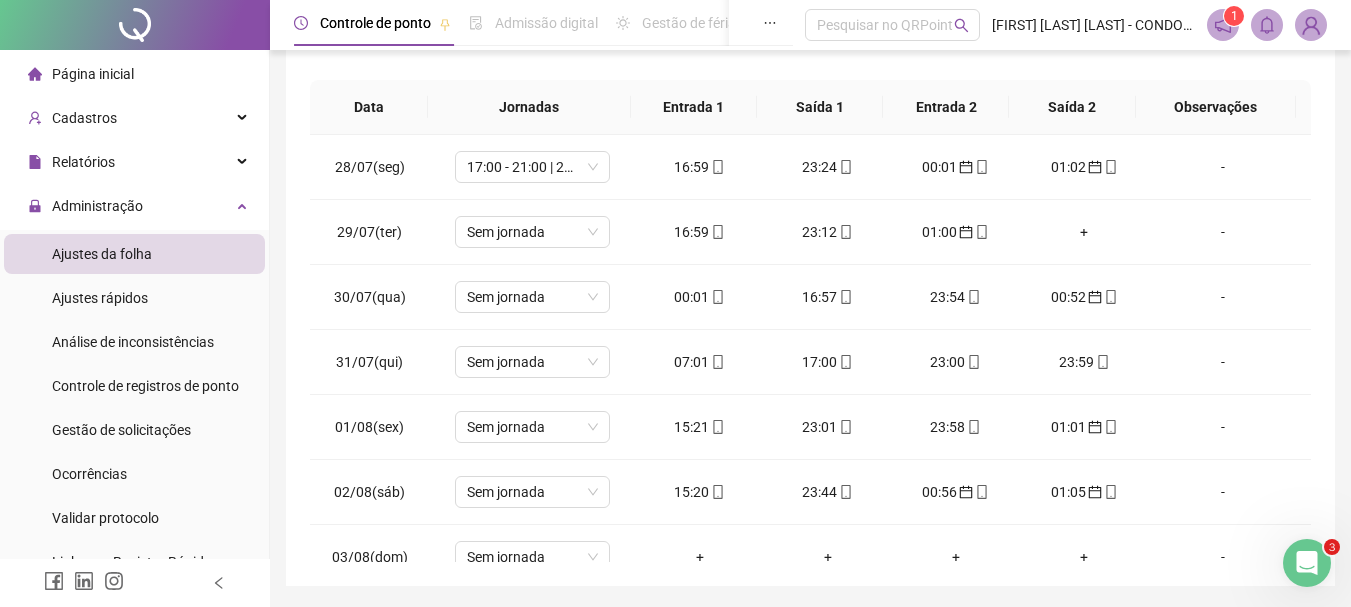 scroll, scrollTop: 437, scrollLeft: 0, axis: vertical 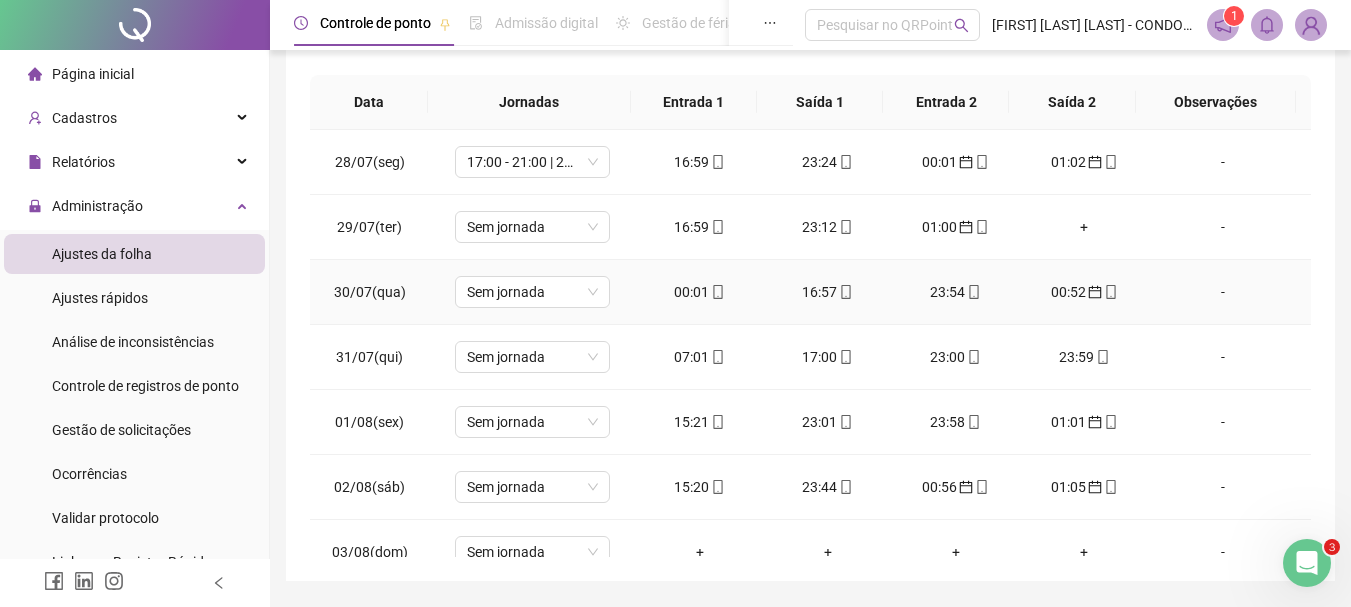 click on "00:01" at bounding box center [700, 292] 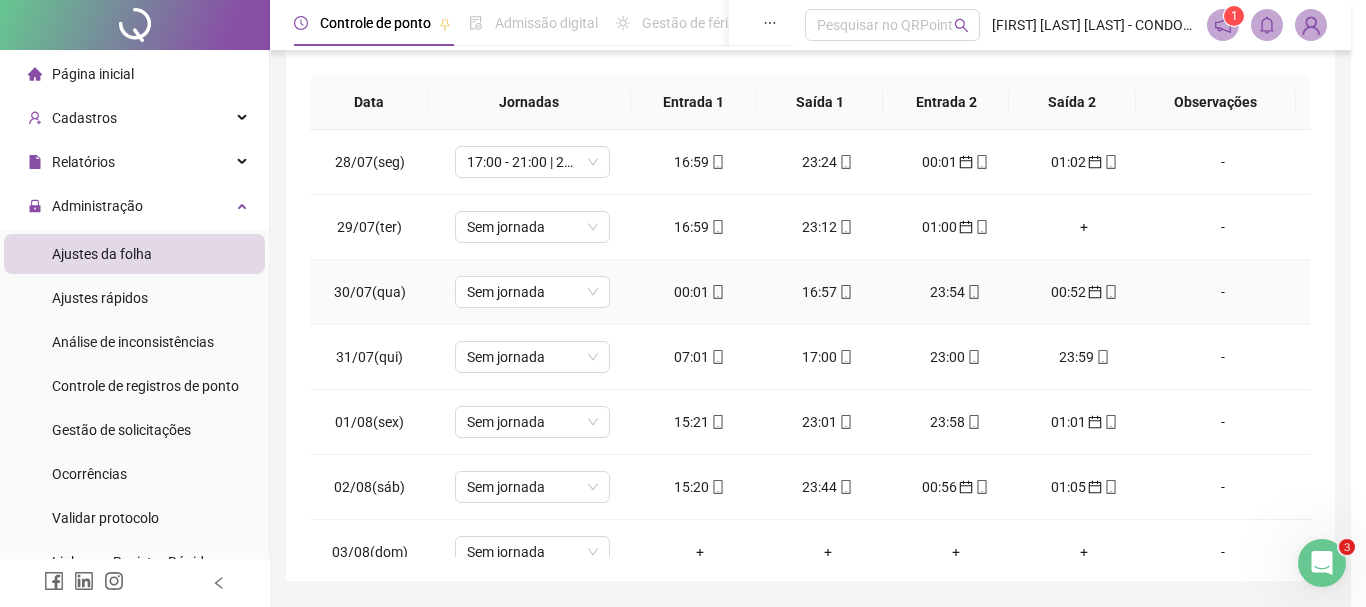 type on "**********" 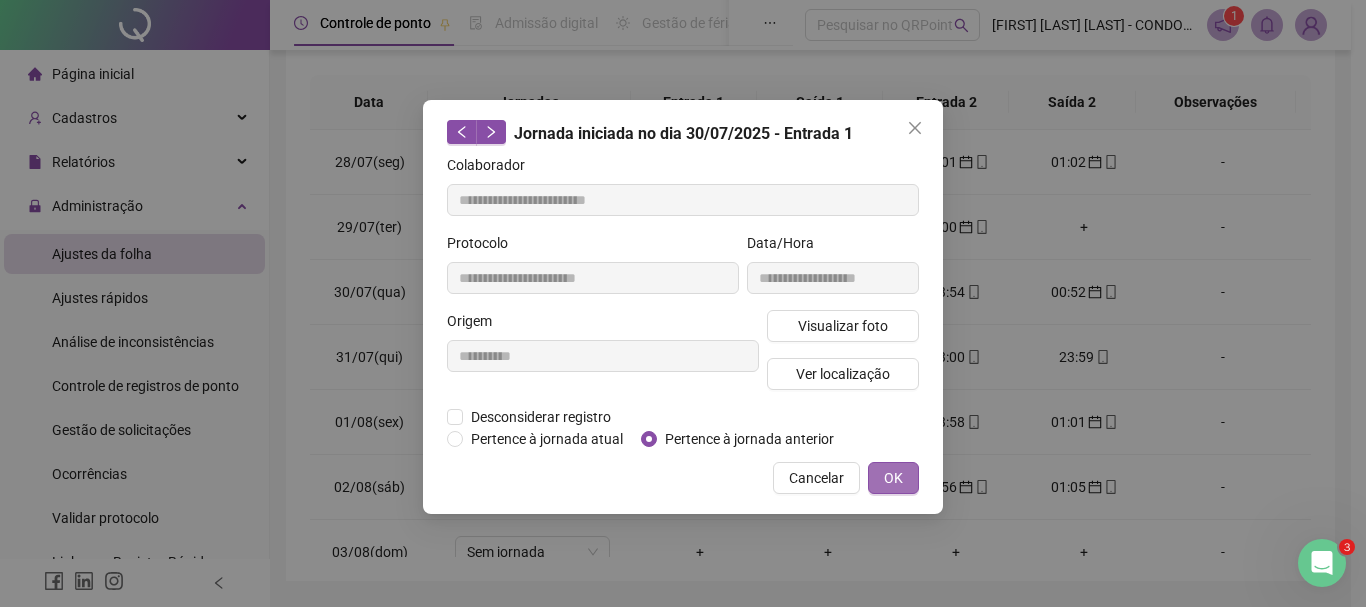 click on "OK" at bounding box center [893, 478] 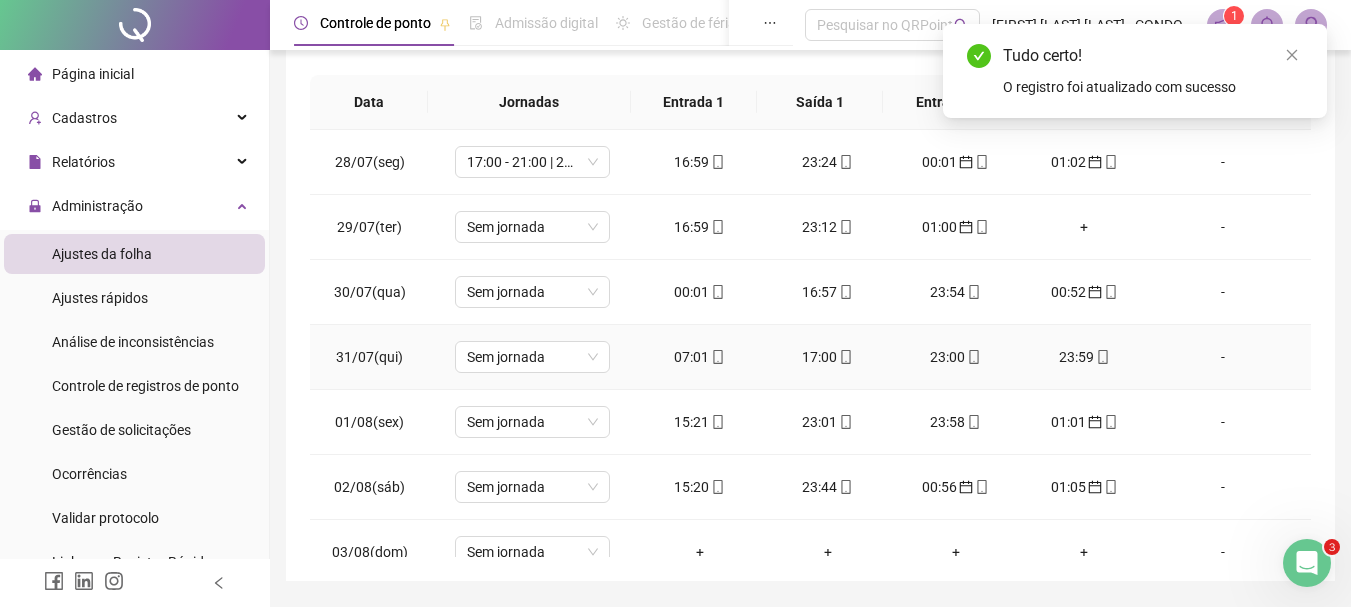 click on "07:01" at bounding box center (700, 357) 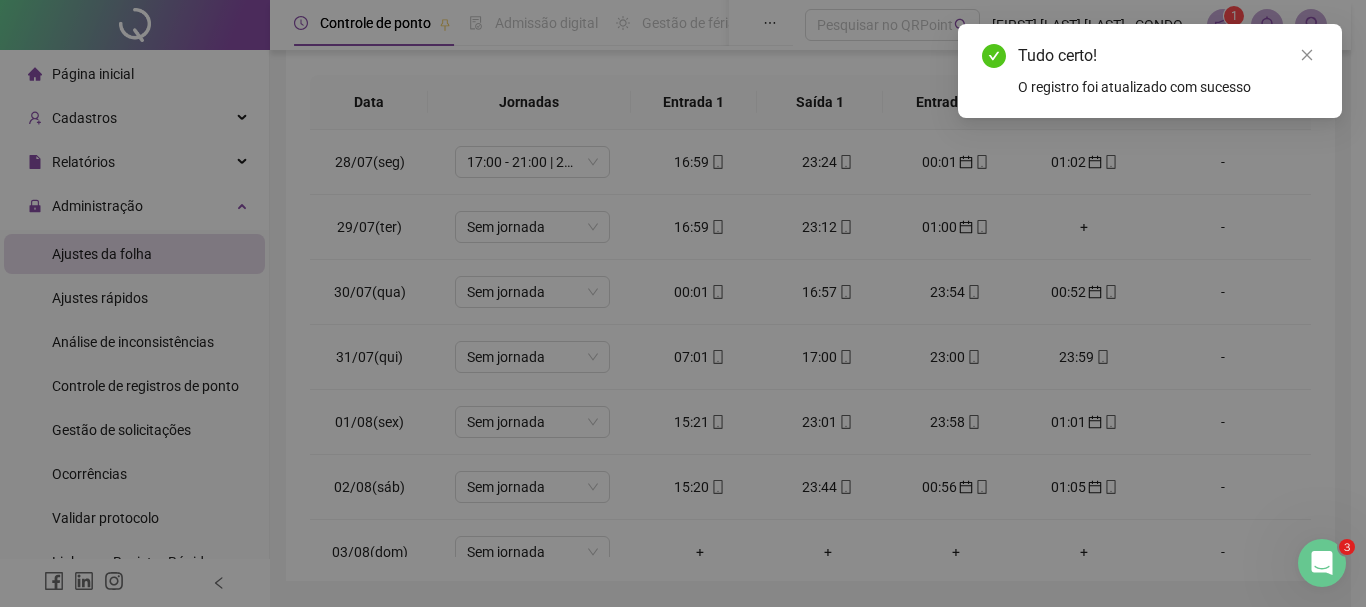 type on "**********" 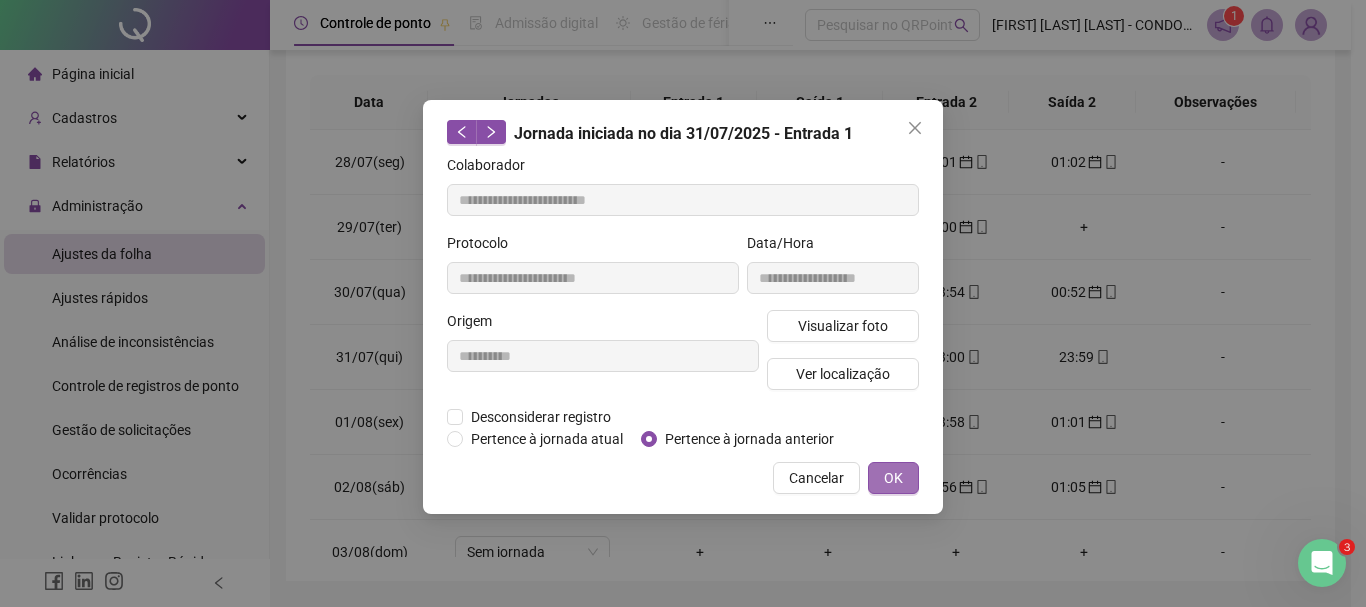 click on "OK" at bounding box center [893, 478] 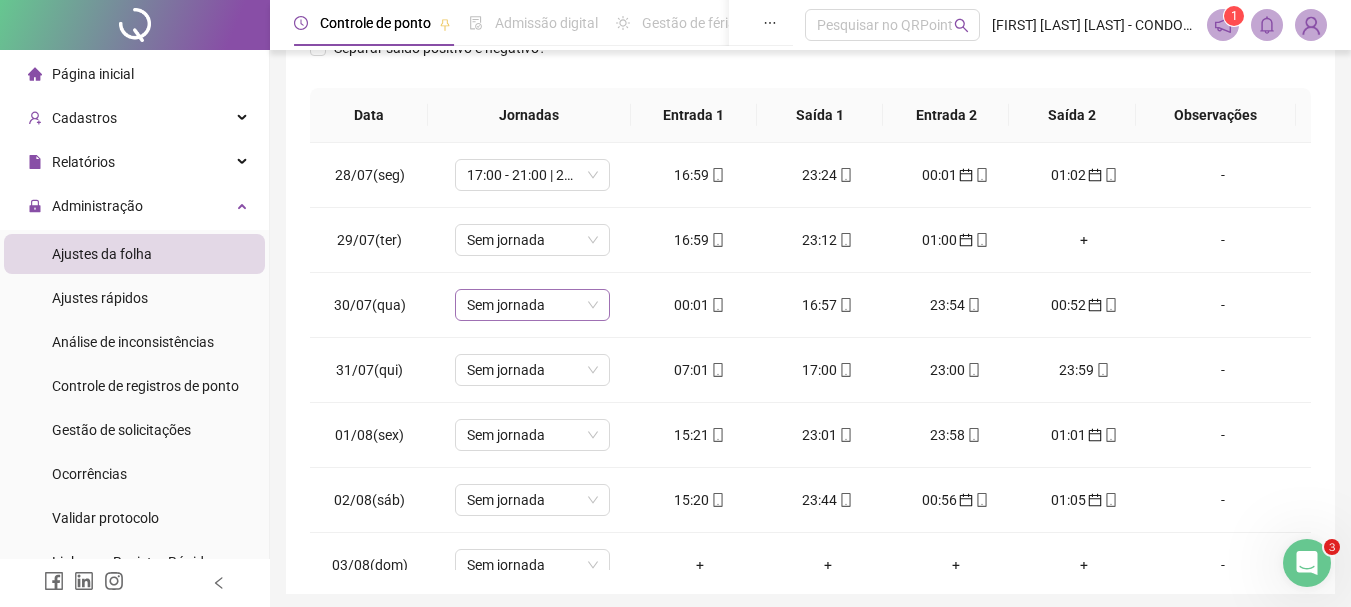 scroll, scrollTop: 426, scrollLeft: 0, axis: vertical 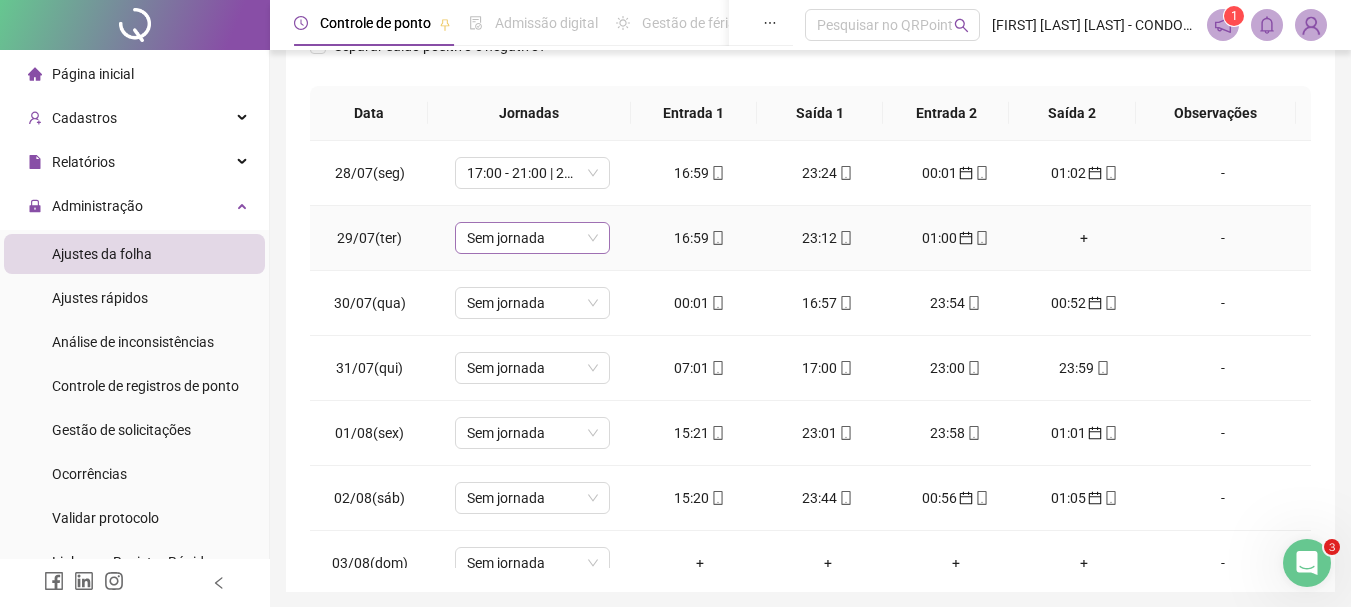 click on "Sem jornada" at bounding box center (532, 238) 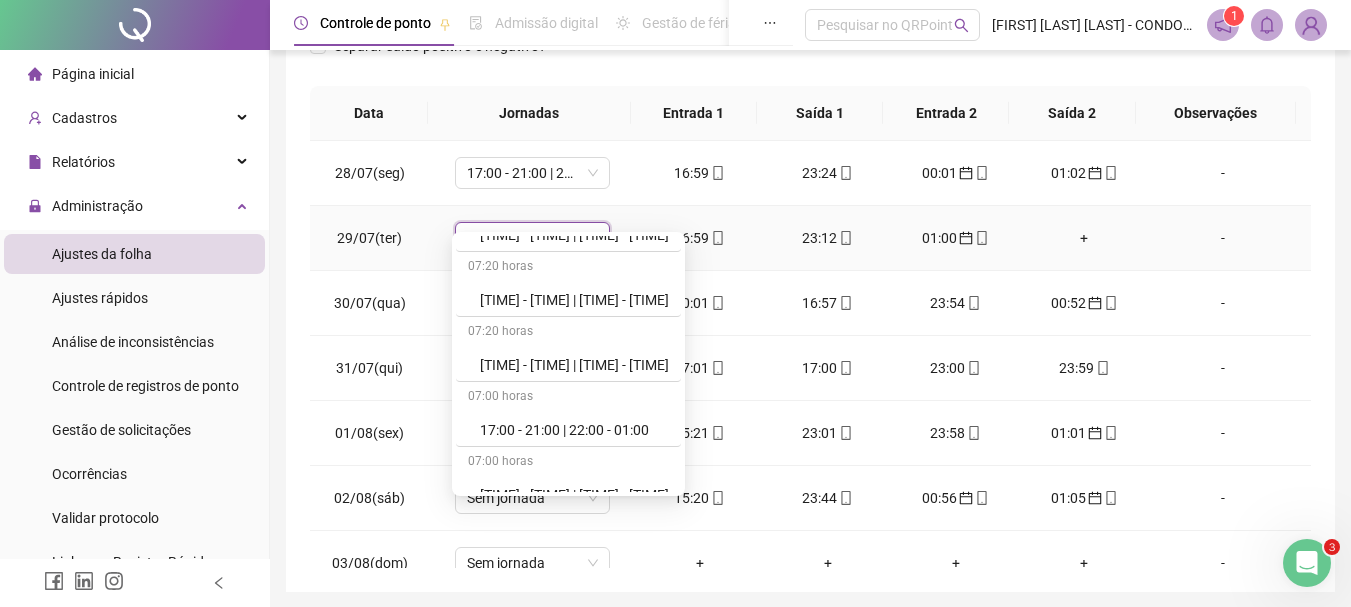 scroll, scrollTop: 900, scrollLeft: 0, axis: vertical 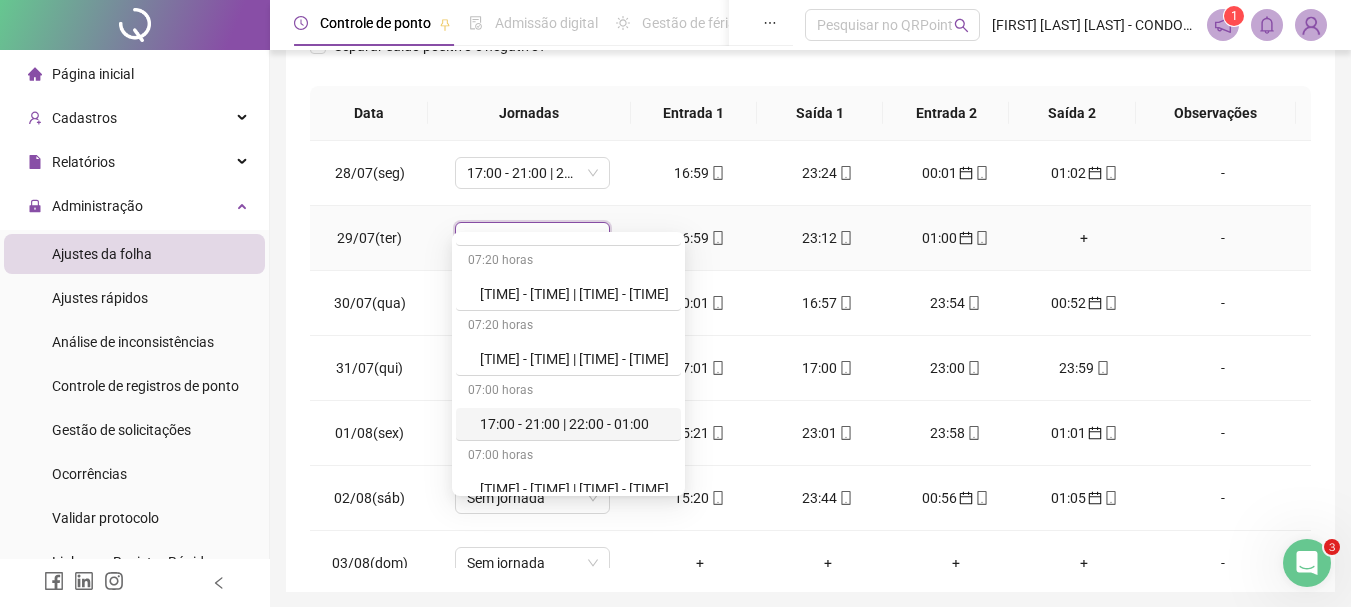 click on "17:00 - 21:00 | 22:00 - 01:00" at bounding box center [574, 424] 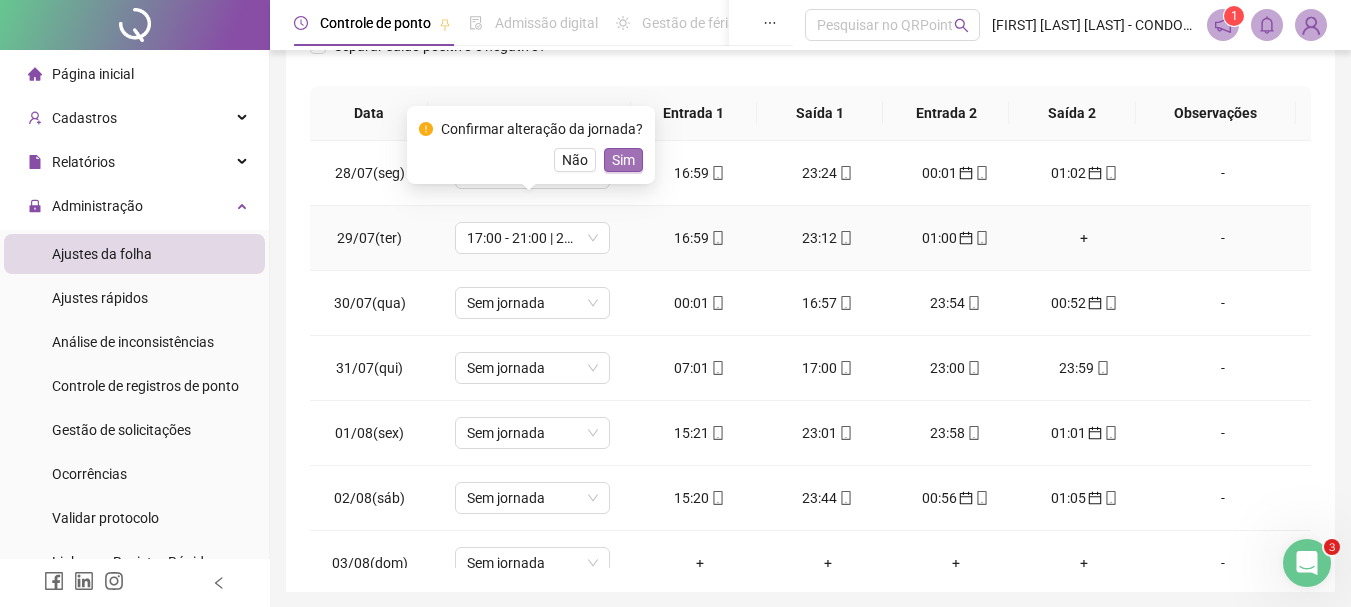 drag, startPoint x: 635, startPoint y: 157, endPoint x: 589, endPoint y: 232, distance: 87.982956 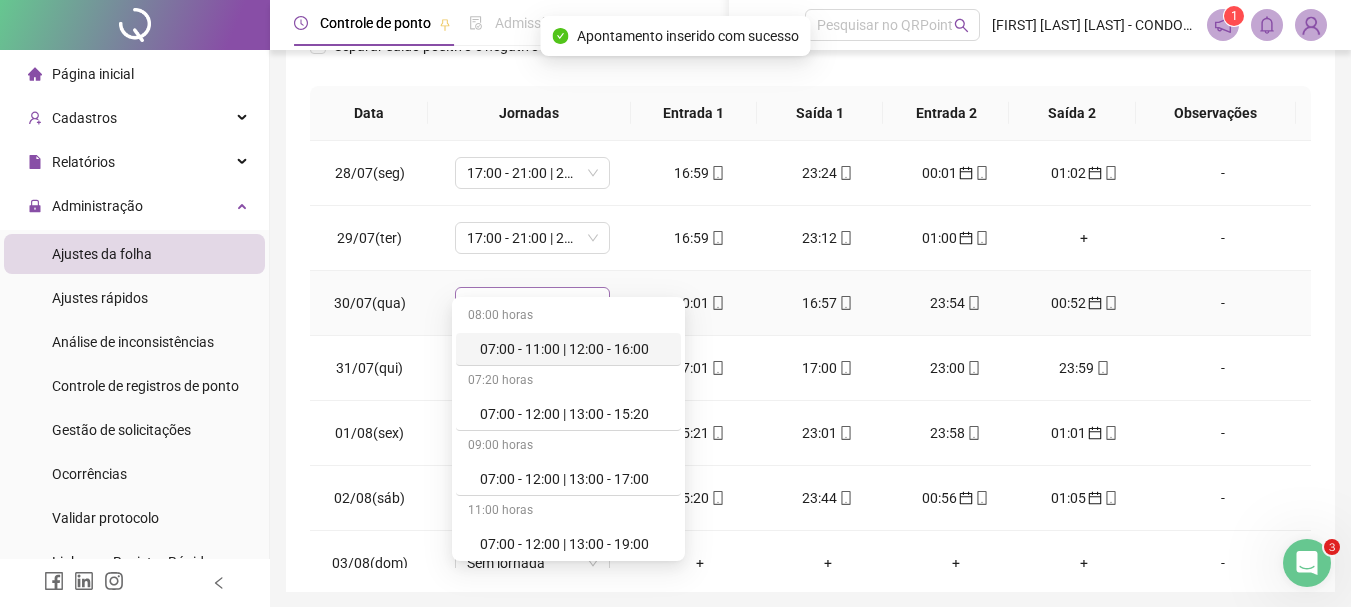 click on "Sem jornada" at bounding box center (532, 303) 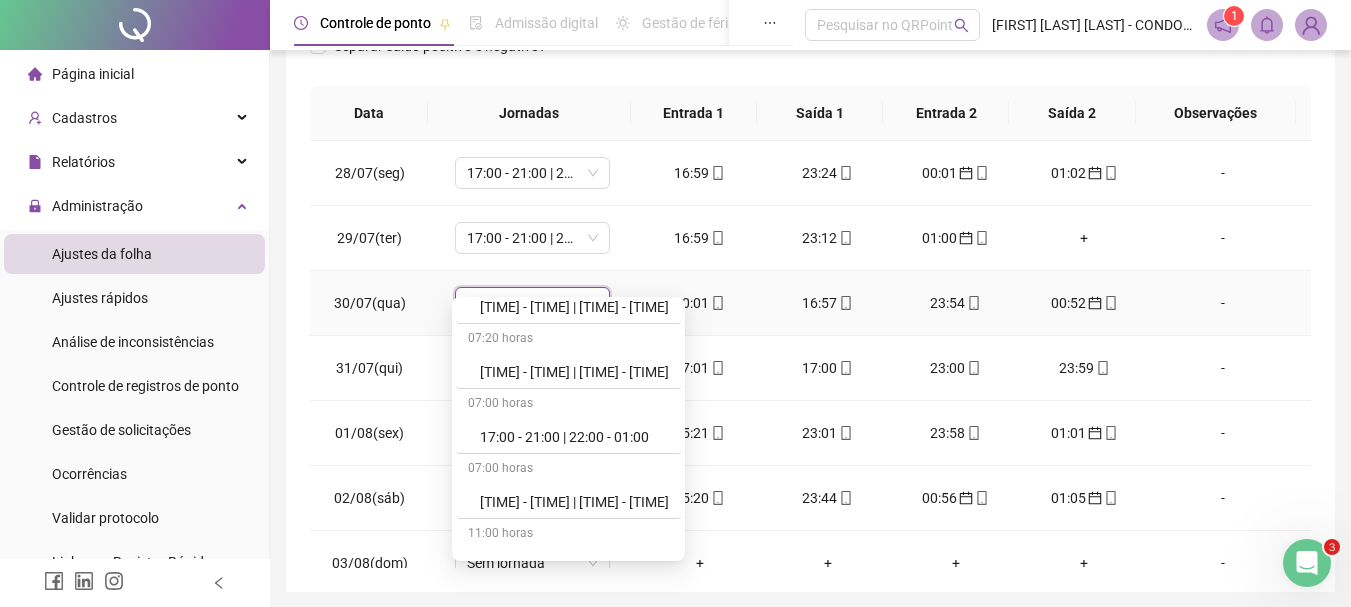 scroll, scrollTop: 1000, scrollLeft: 0, axis: vertical 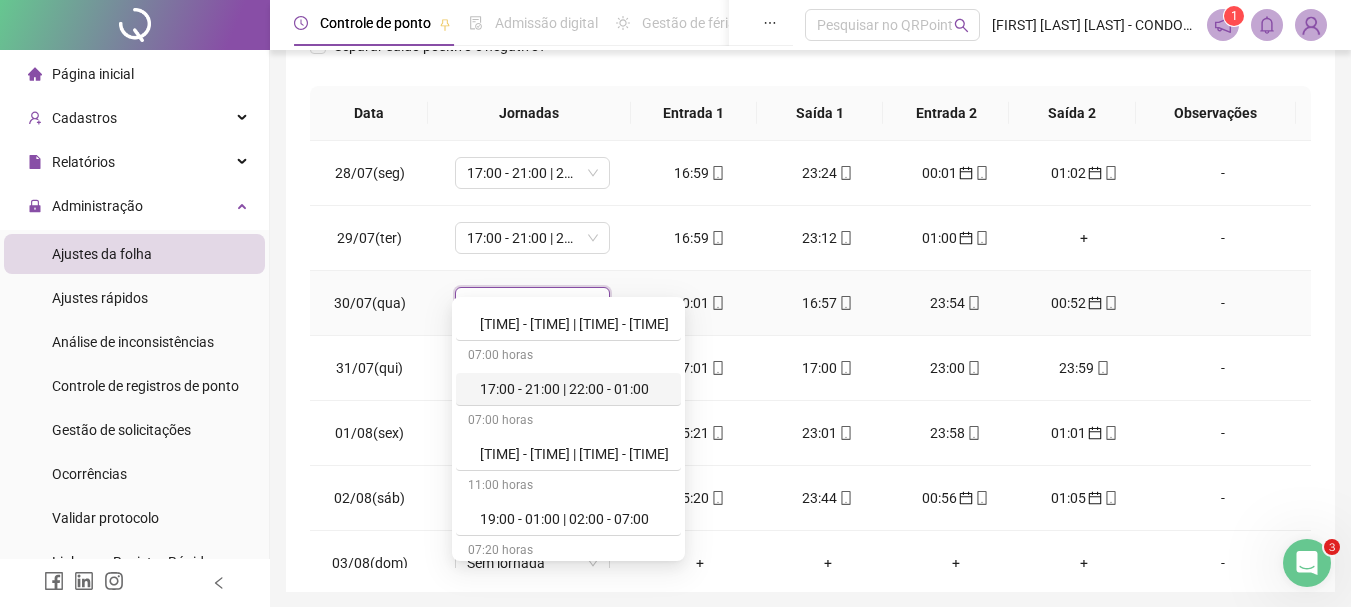 click on "17:00 - 21:00 | 22:00 - 01:00" at bounding box center [574, 389] 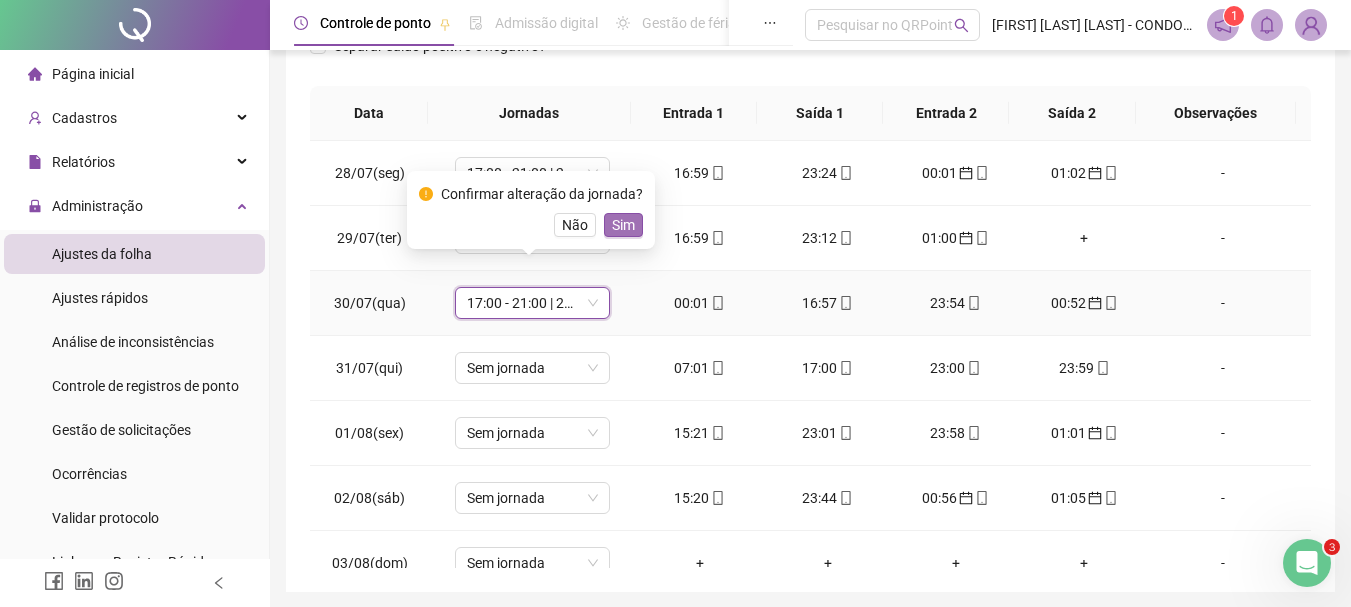 drag, startPoint x: 621, startPoint y: 217, endPoint x: 554, endPoint y: 348, distance: 147.13939 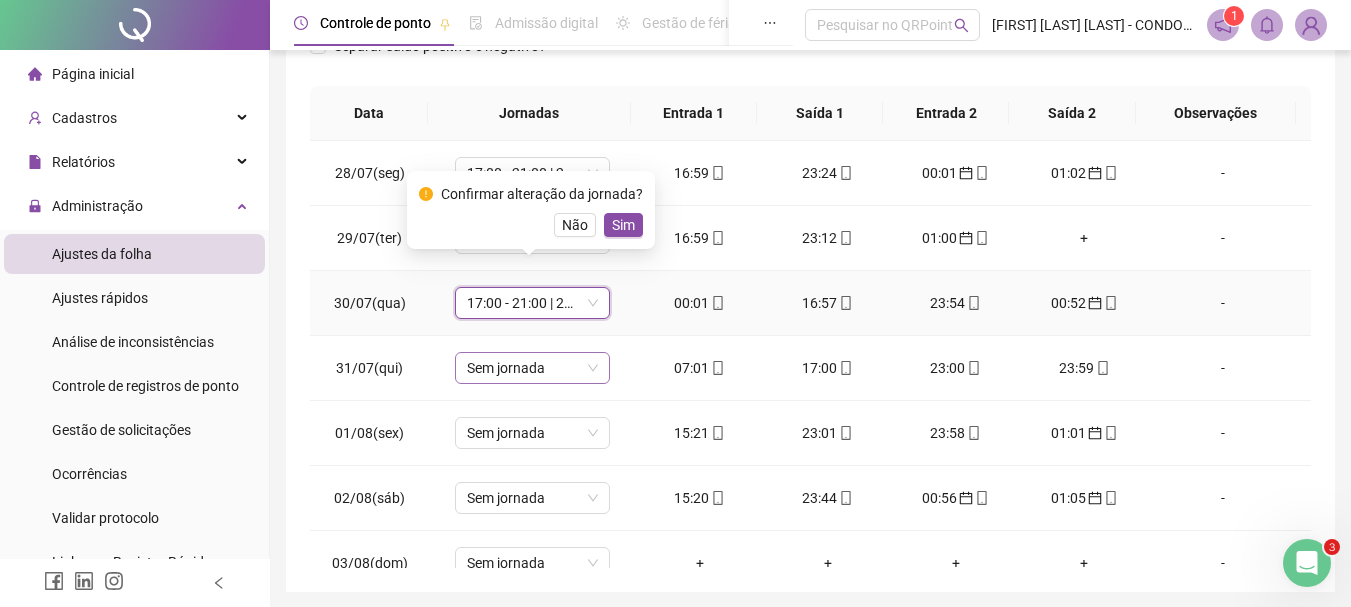 click on "Sim" at bounding box center (623, 225) 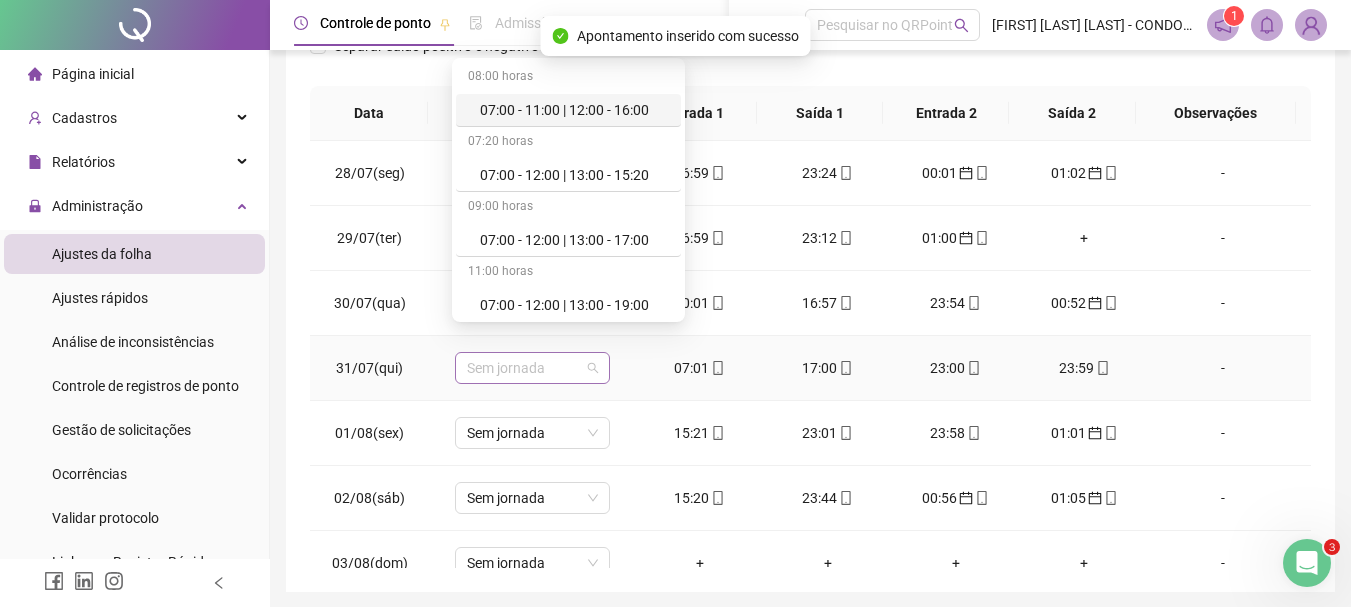 click on "Sem jornada" at bounding box center [532, 368] 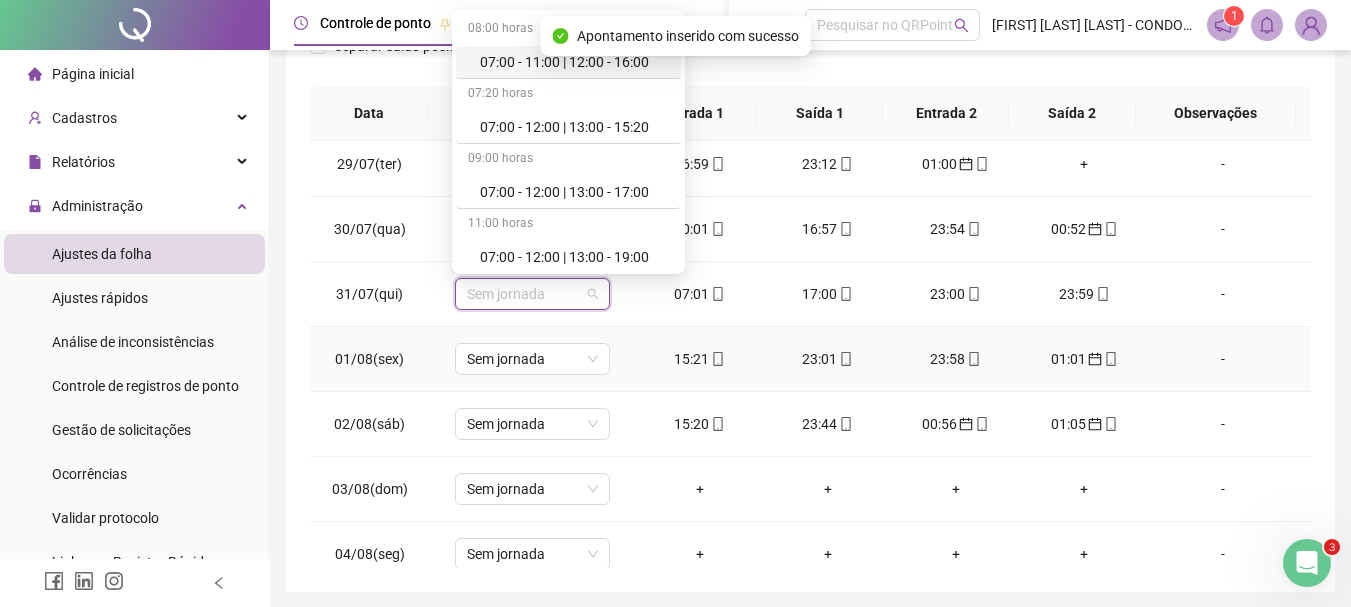 scroll, scrollTop: 93, scrollLeft: 0, axis: vertical 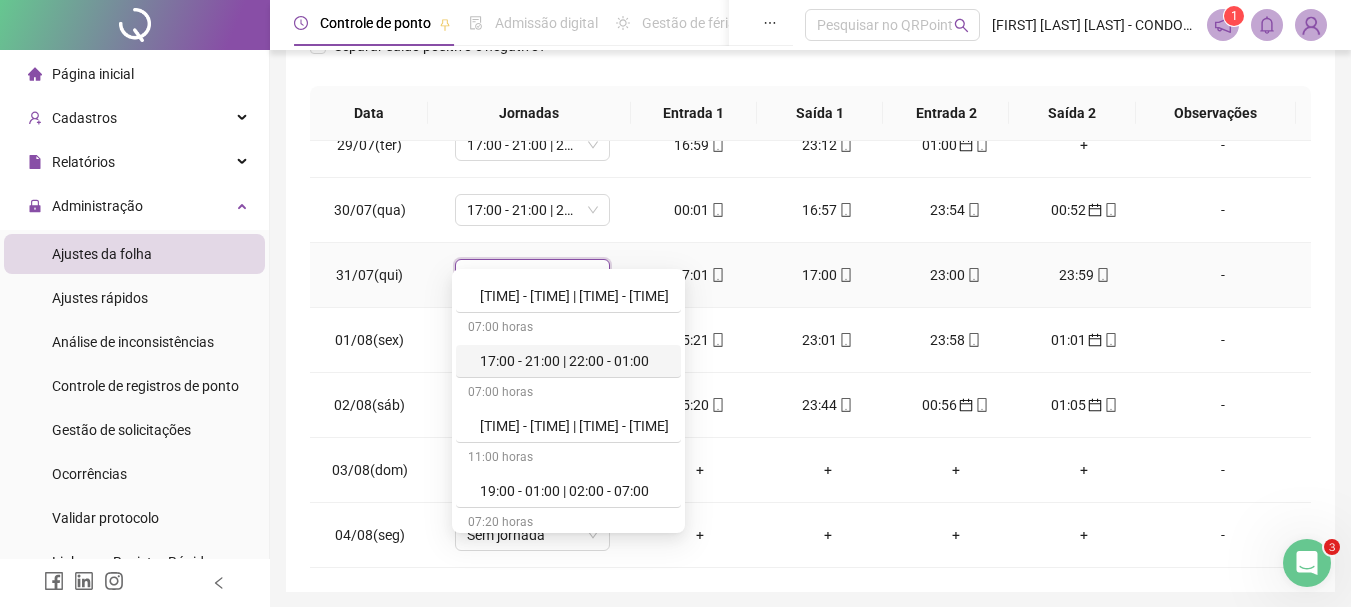 click on "17:00 - 21:00 | 22:00 - 01:00" at bounding box center [574, 361] 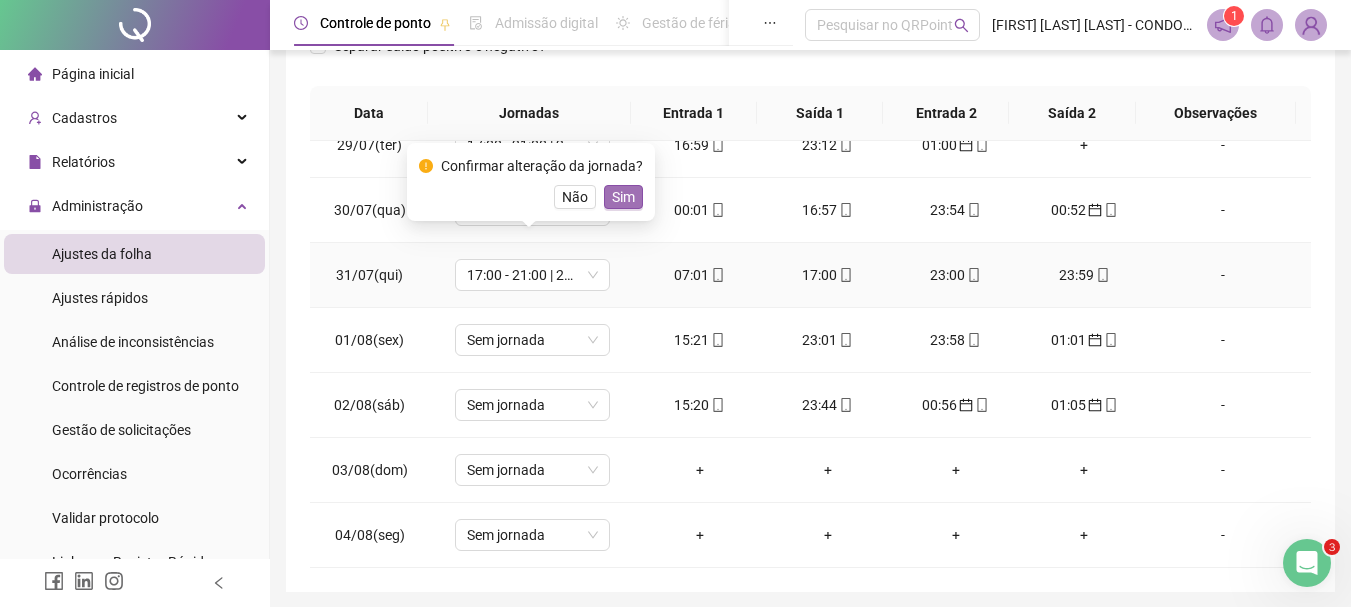 click on "Sim" at bounding box center [623, 197] 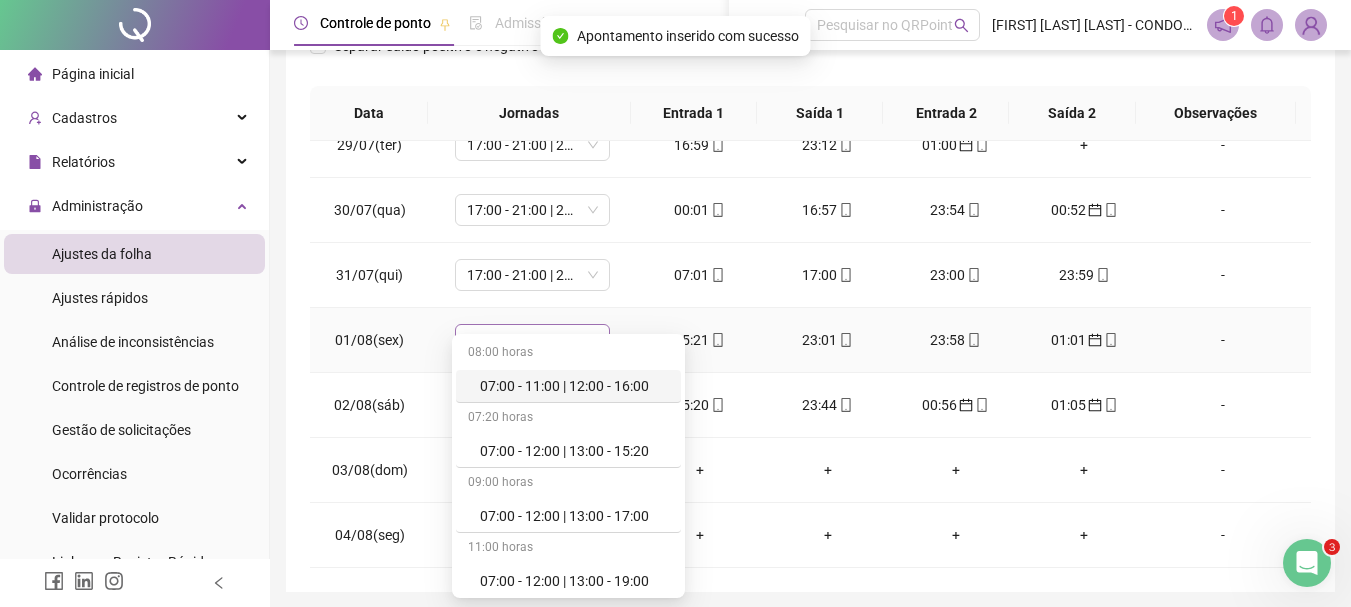 click on "Sem jornada" at bounding box center [532, 340] 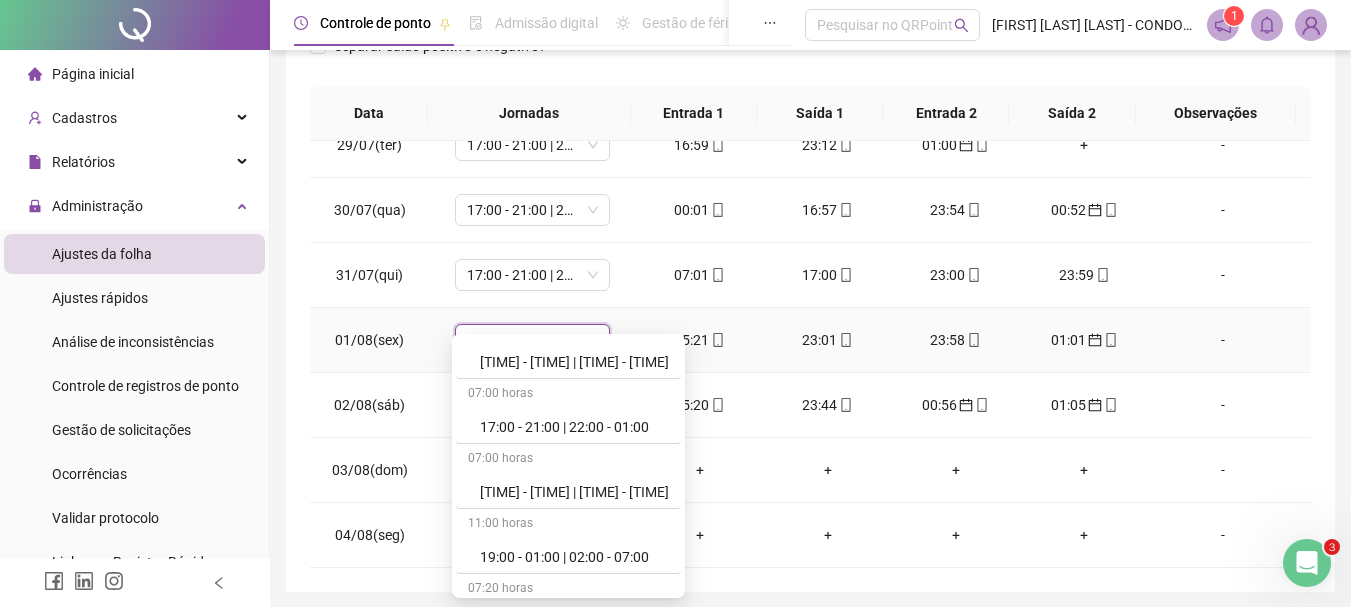 scroll, scrollTop: 1000, scrollLeft: 0, axis: vertical 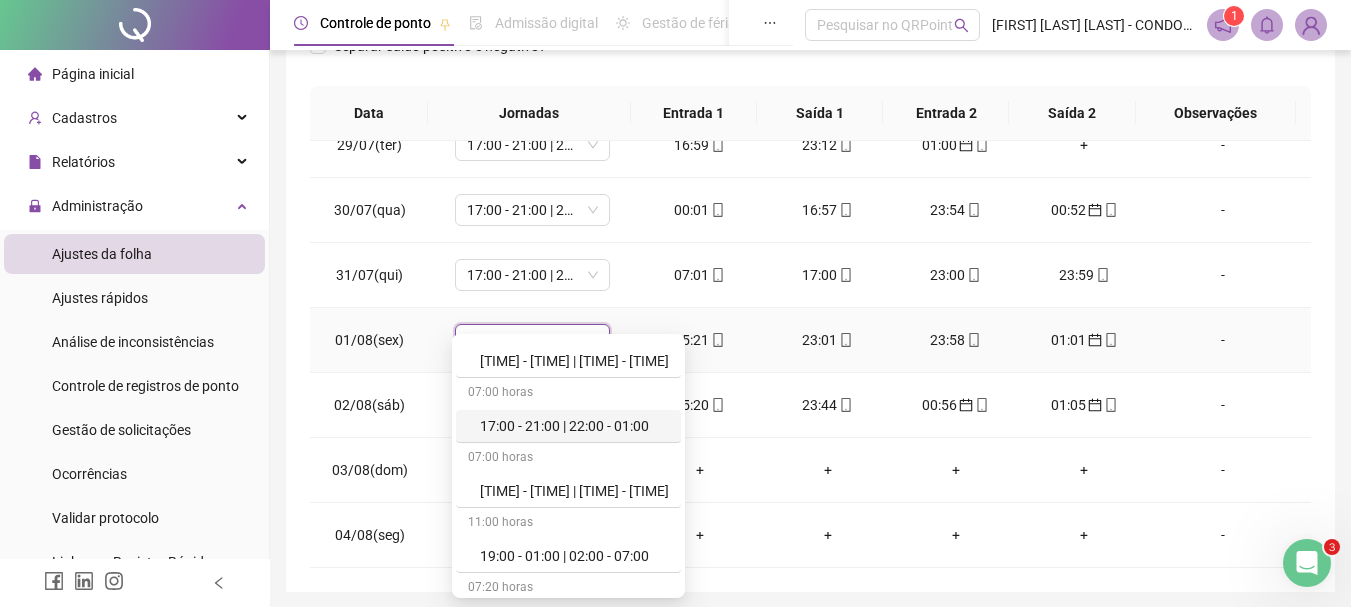 click on "17:00 - 21:00 | 22:00 - 01:00" at bounding box center [568, 426] 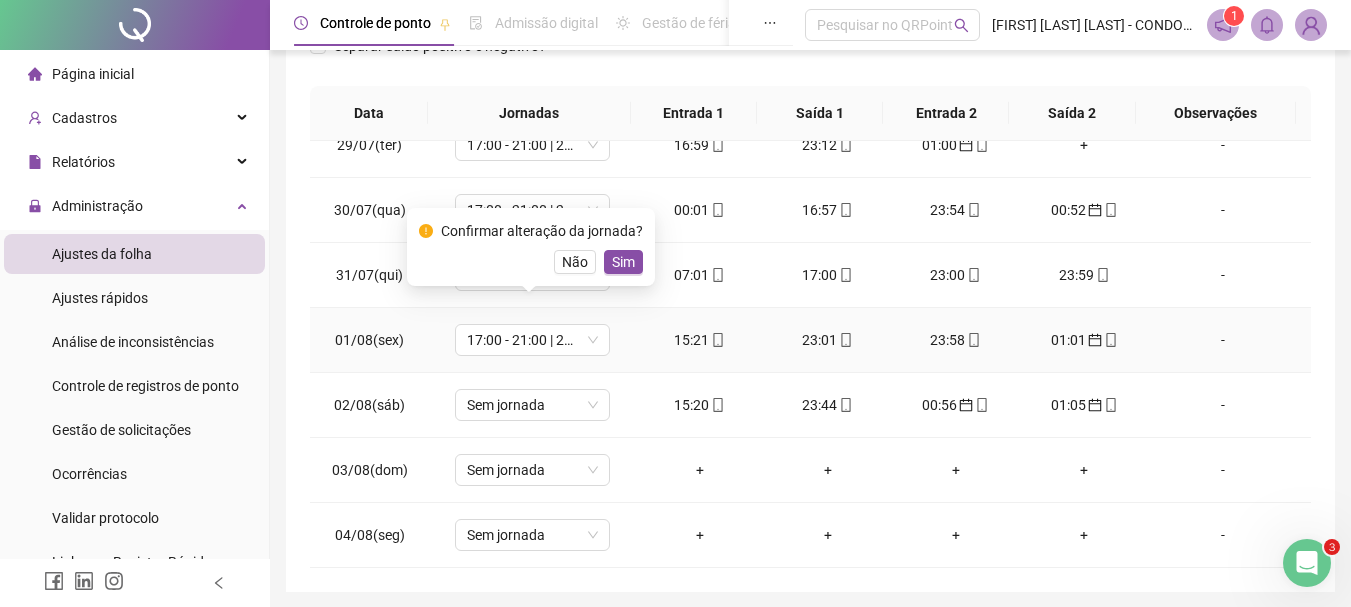 drag, startPoint x: 620, startPoint y: 257, endPoint x: 593, endPoint y: 289, distance: 41.868843 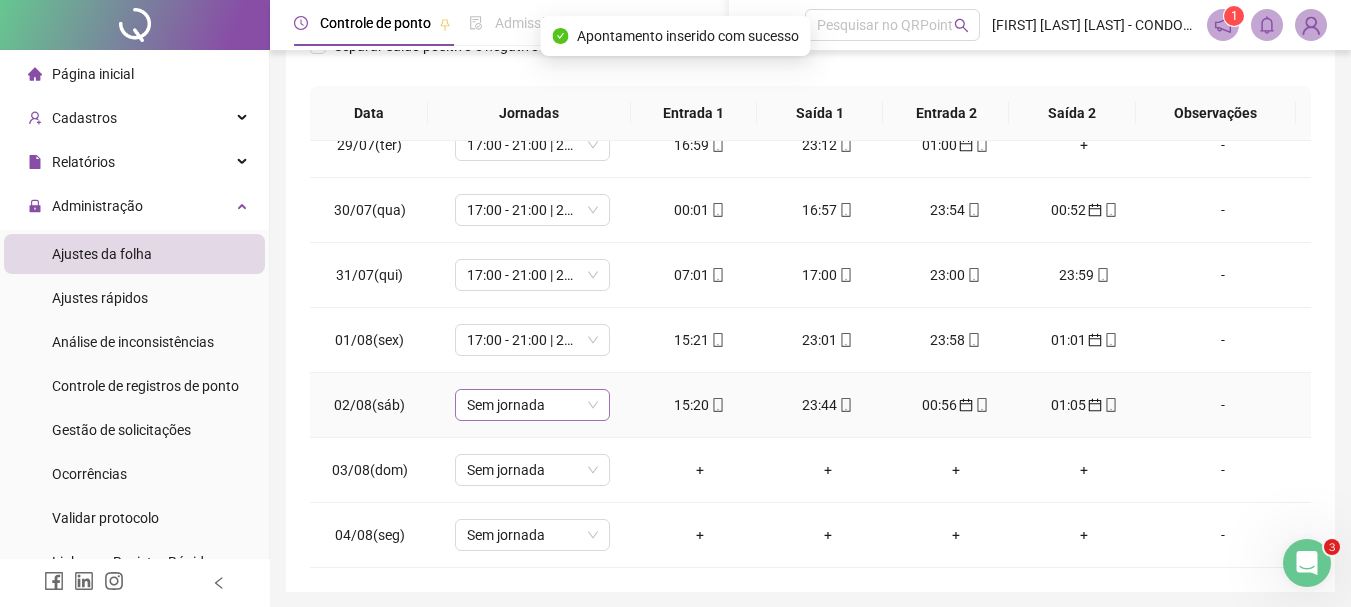 click on "Sem jornada" at bounding box center [532, 405] 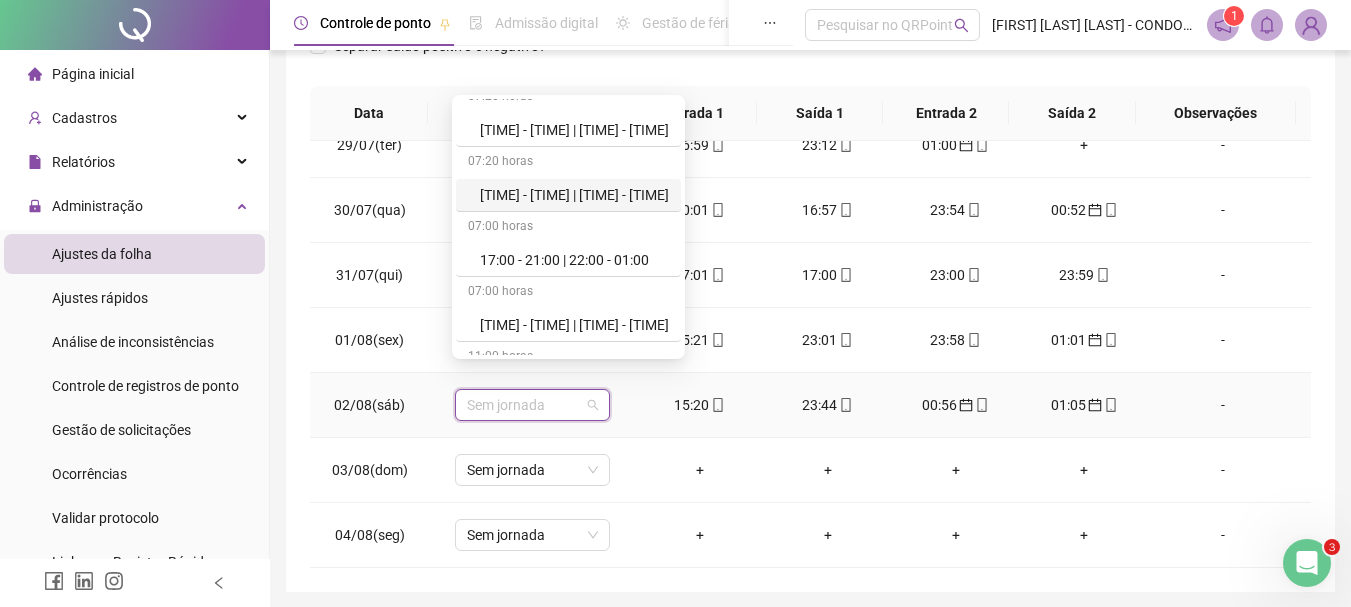 scroll, scrollTop: 900, scrollLeft: 0, axis: vertical 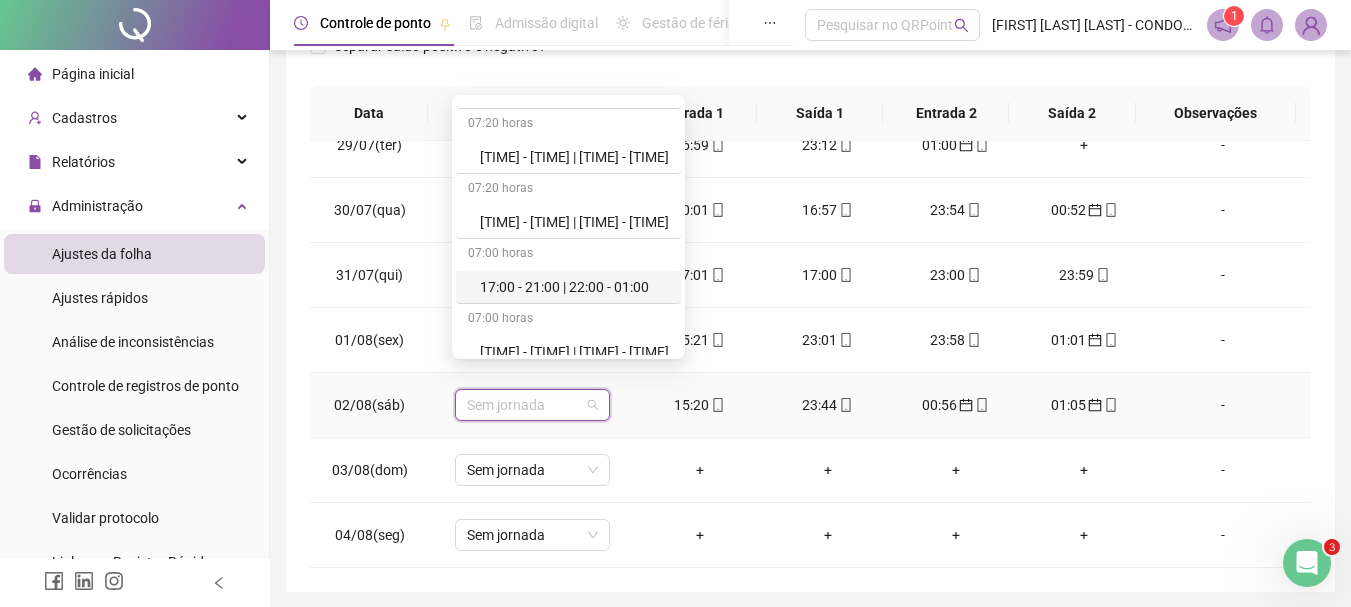 click on "17:00 - 21:00 | 22:00 - 01:00" at bounding box center [574, 287] 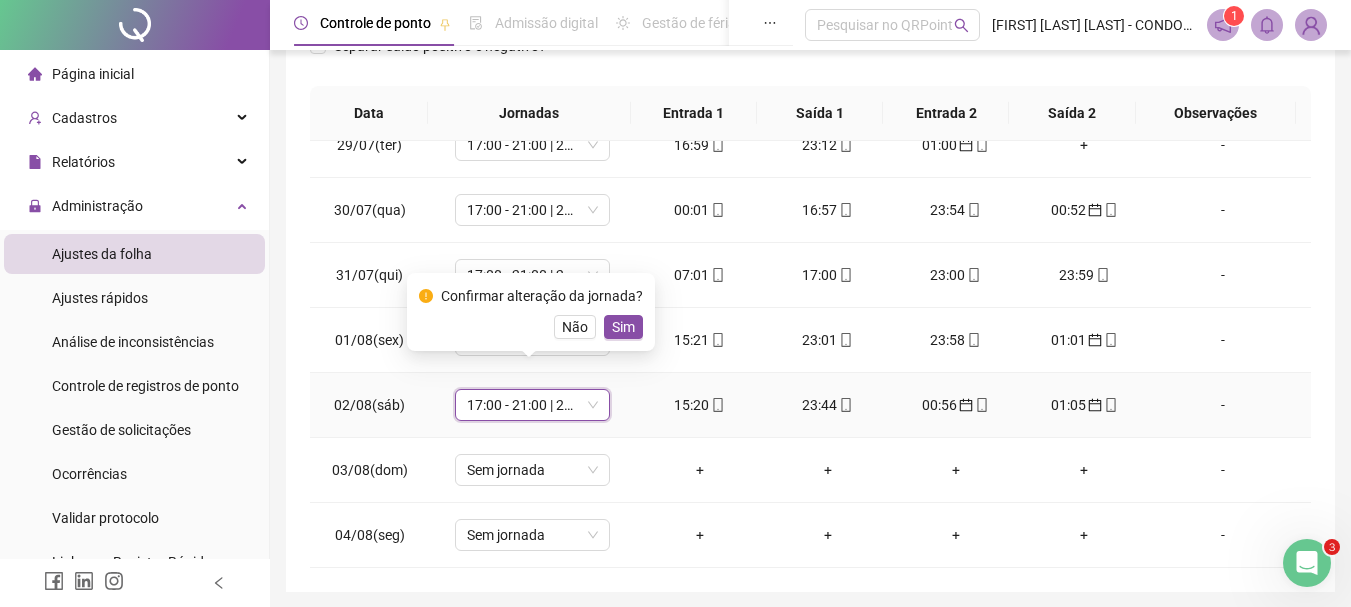 drag, startPoint x: 615, startPoint y: 329, endPoint x: 597, endPoint y: 366, distance: 41.14608 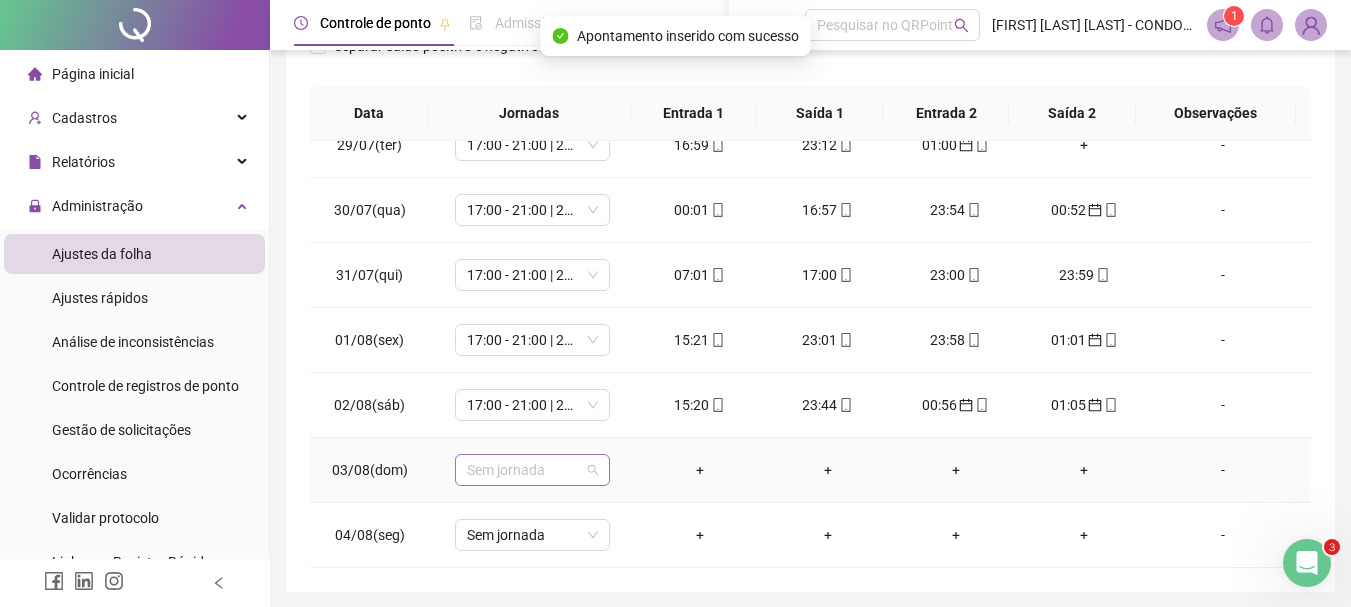 drag, startPoint x: 520, startPoint y: 444, endPoint x: 535, endPoint y: 397, distance: 49.335587 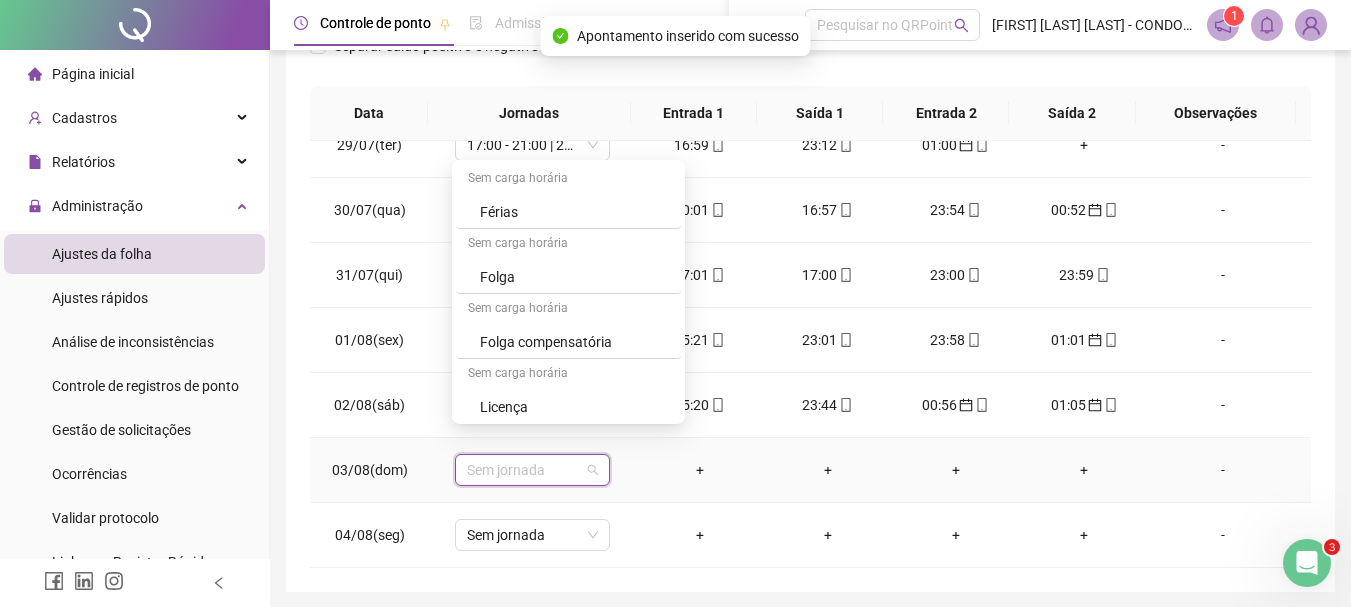 scroll, scrollTop: 1434, scrollLeft: 0, axis: vertical 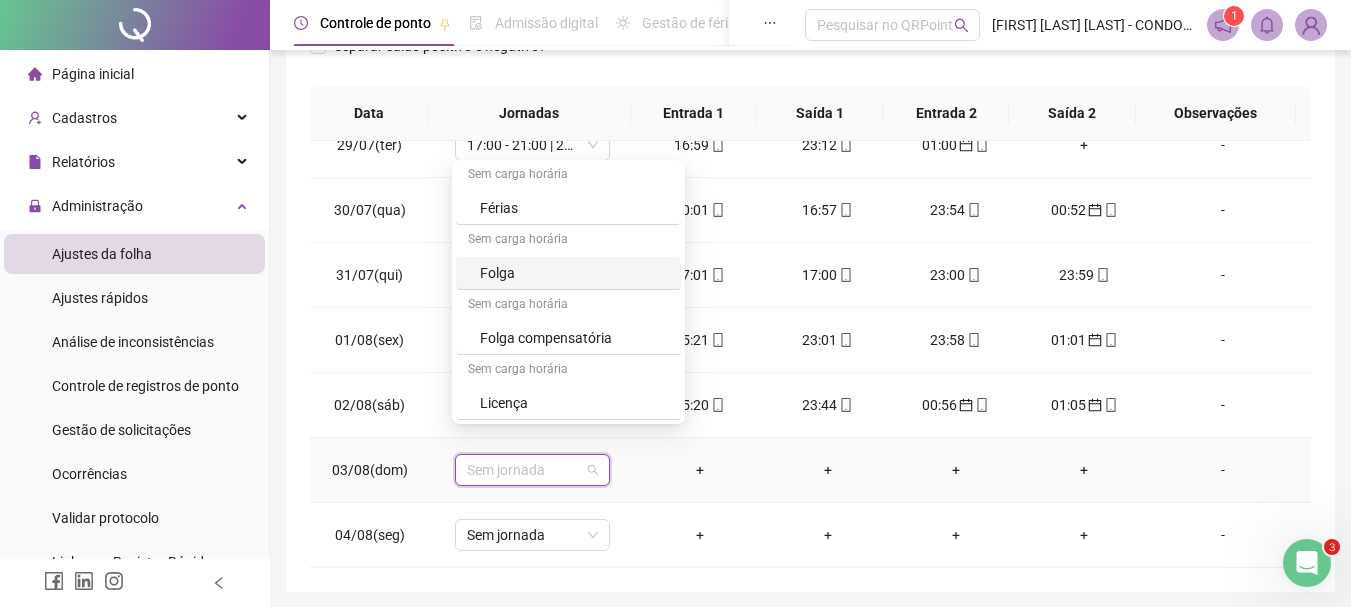 click on "Folga" at bounding box center [574, 273] 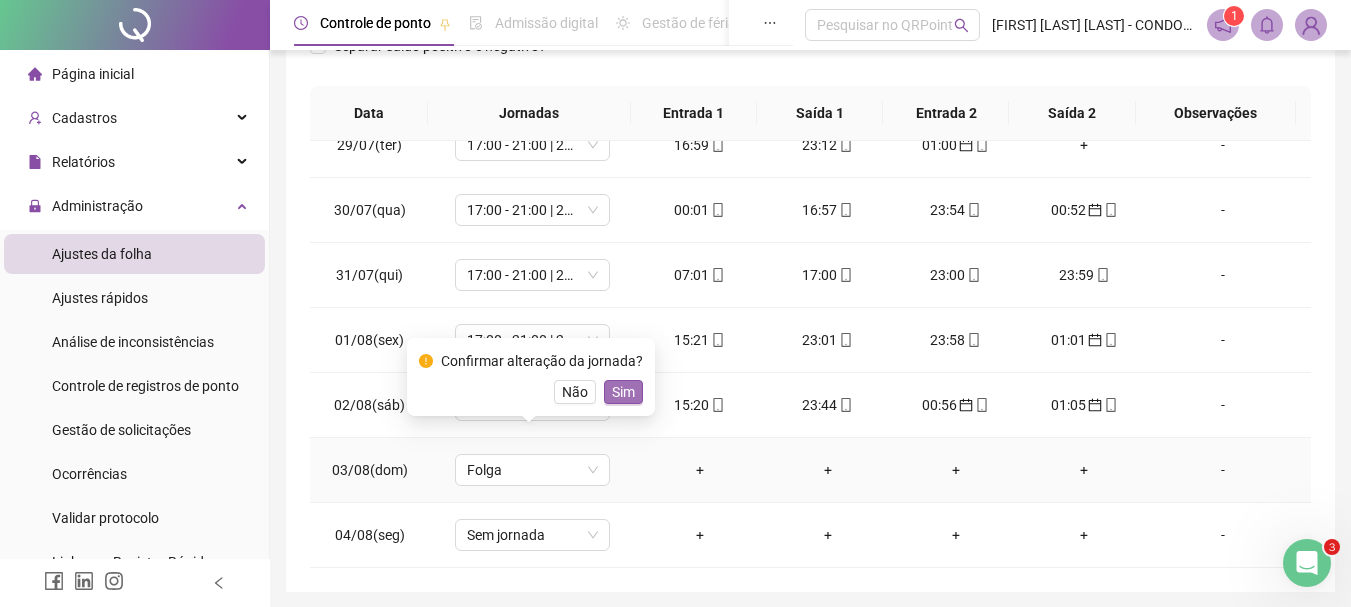 drag, startPoint x: 625, startPoint y: 389, endPoint x: 511, endPoint y: 535, distance: 185.23499 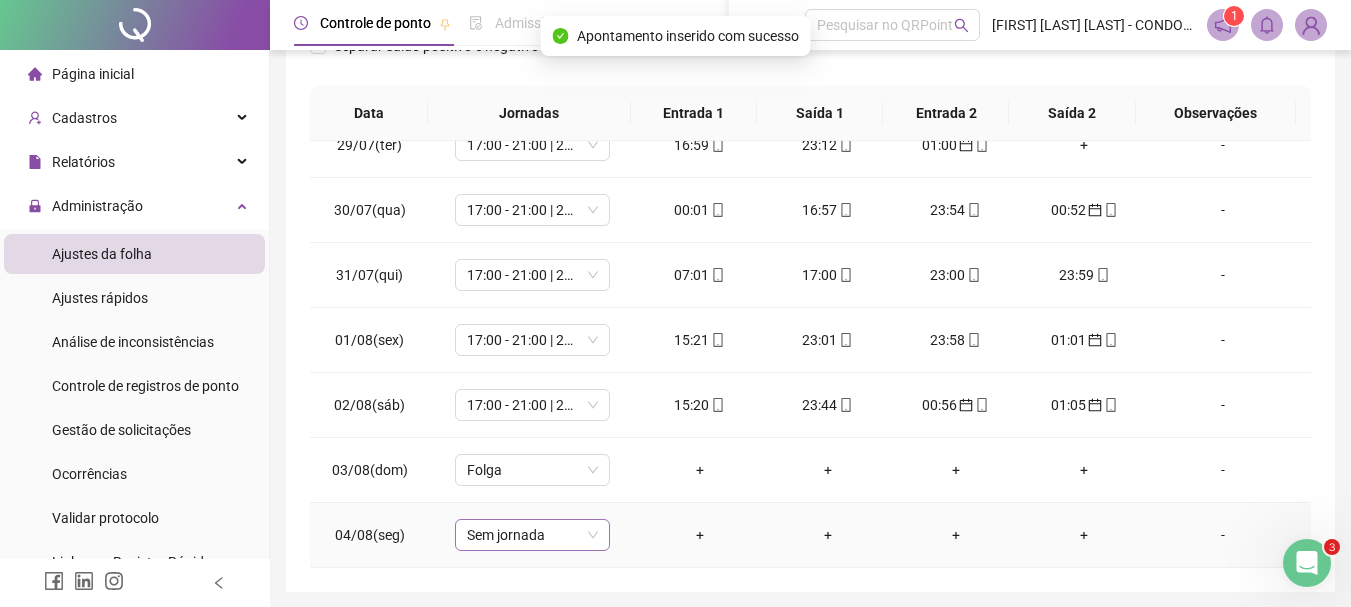 drag, startPoint x: 497, startPoint y: 508, endPoint x: 506, endPoint y: 490, distance: 20.12461 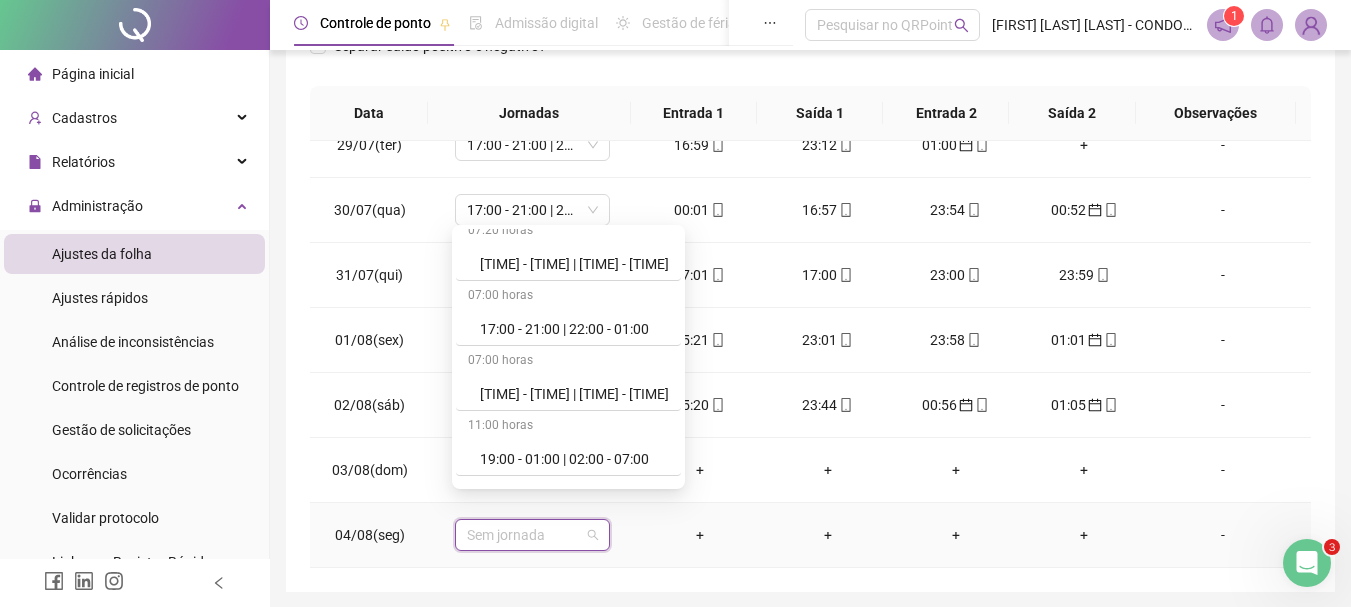 scroll, scrollTop: 1000, scrollLeft: 0, axis: vertical 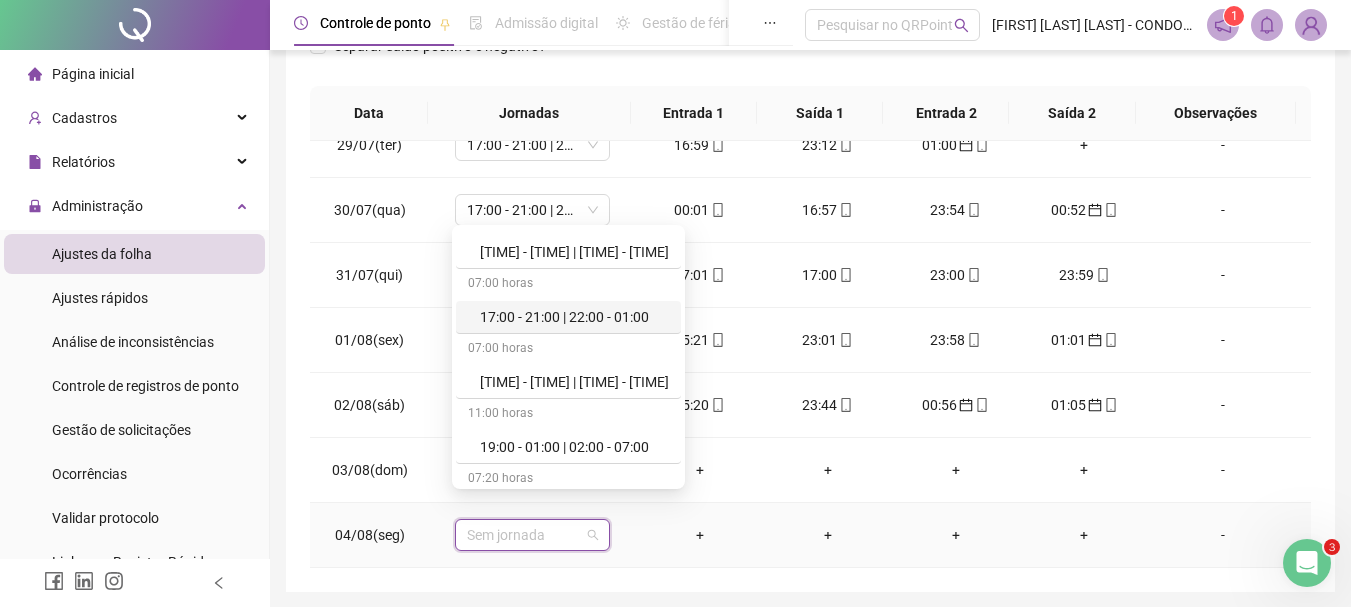 click on "17:00 - 21:00 | 22:00 - 01:00" at bounding box center [574, 317] 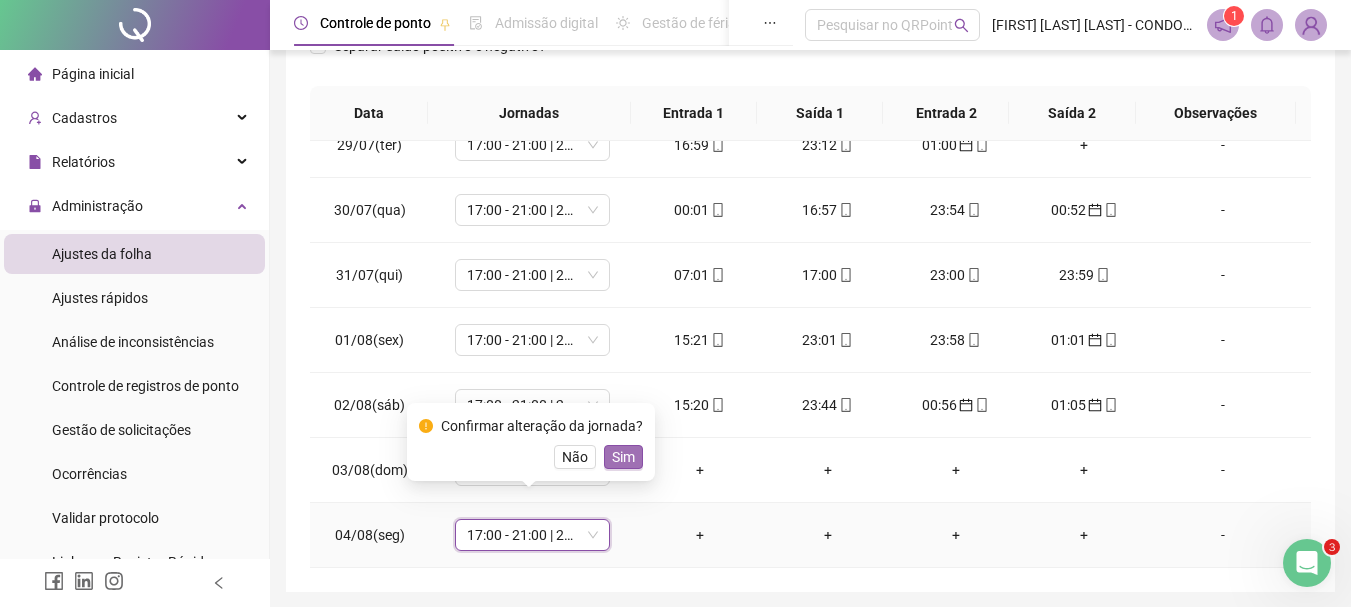click on "Sim" at bounding box center (623, 457) 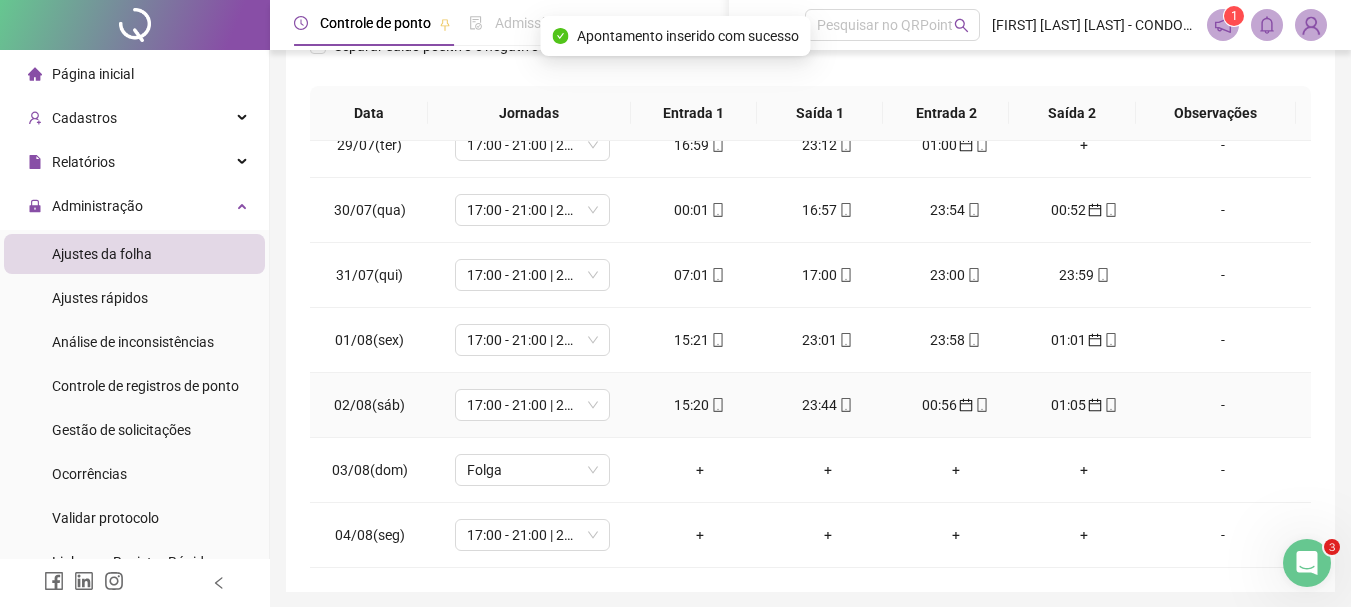 scroll, scrollTop: 0, scrollLeft: 0, axis: both 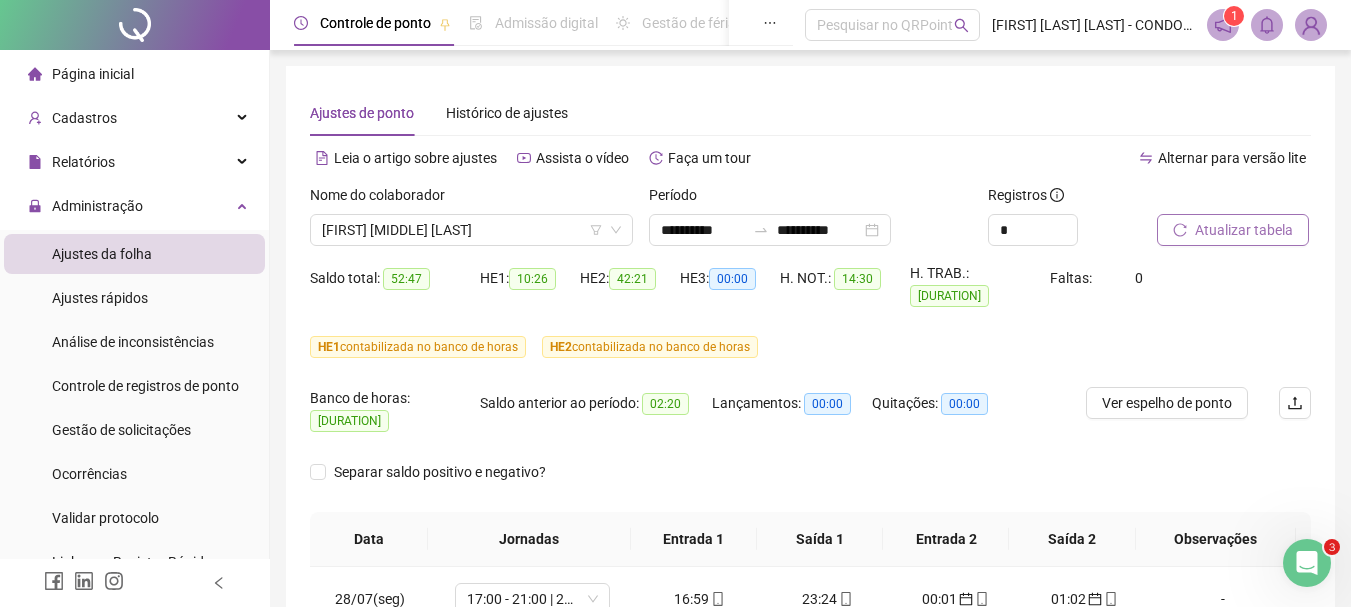 click on "Atualizar tabela" at bounding box center [1244, 230] 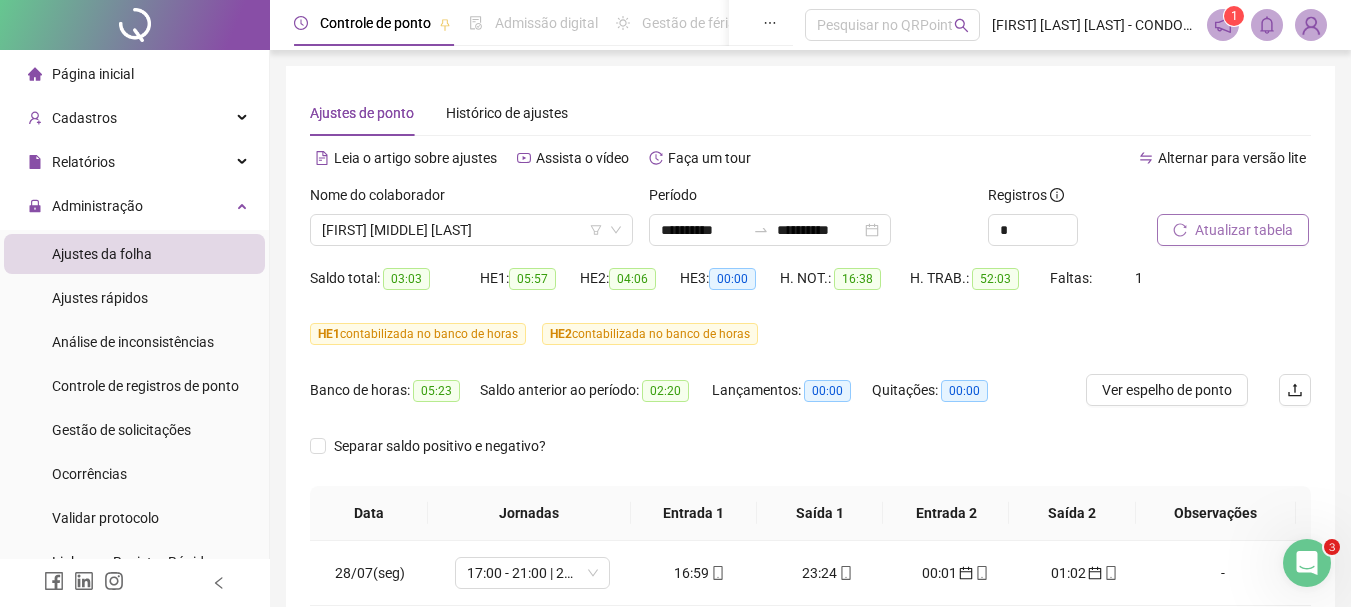 click on "Atualizar tabela" at bounding box center [1244, 230] 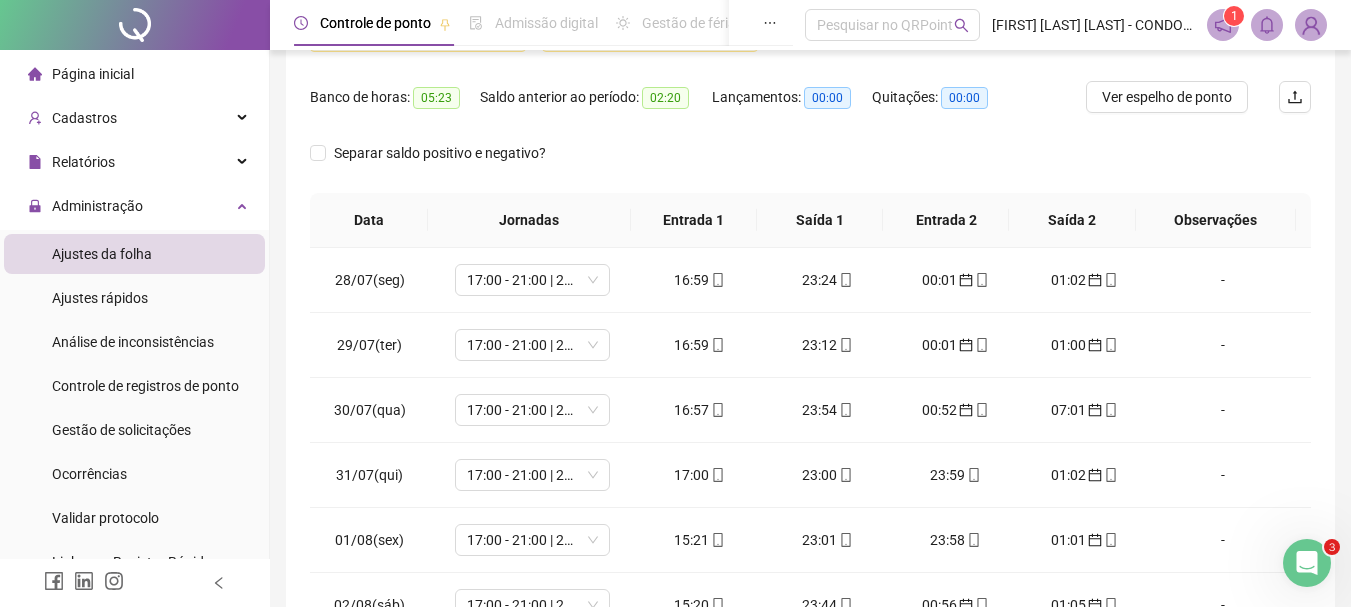 scroll, scrollTop: 316, scrollLeft: 0, axis: vertical 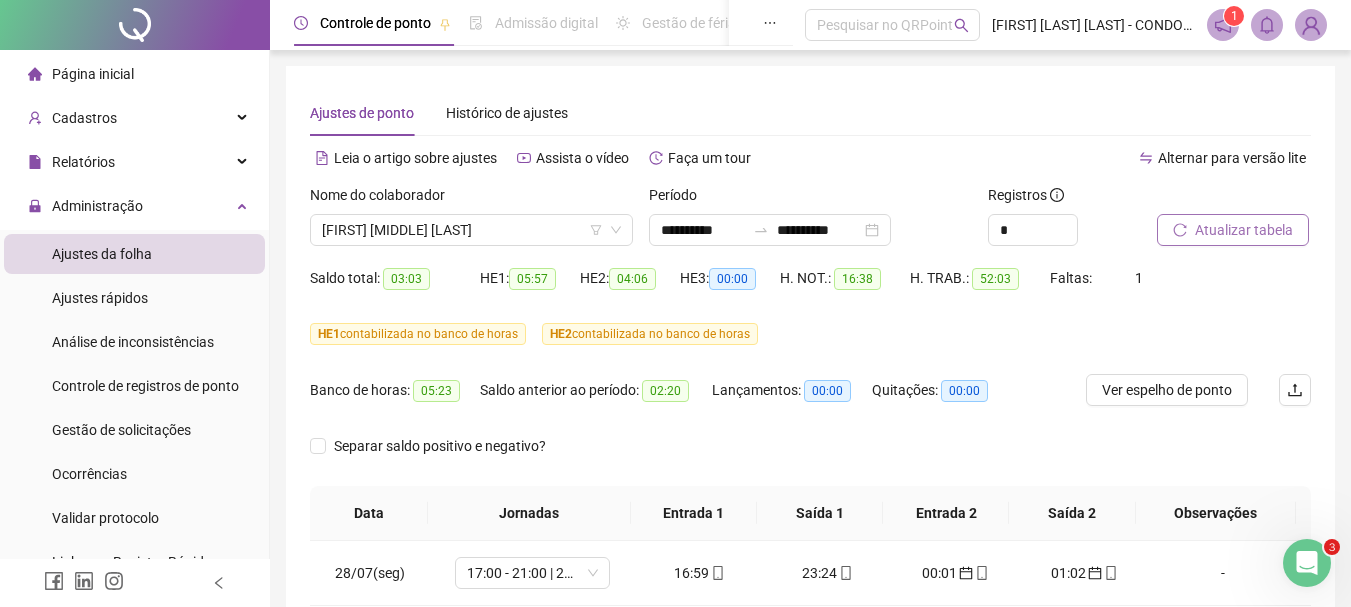 click on "Atualizar tabela" at bounding box center (1244, 230) 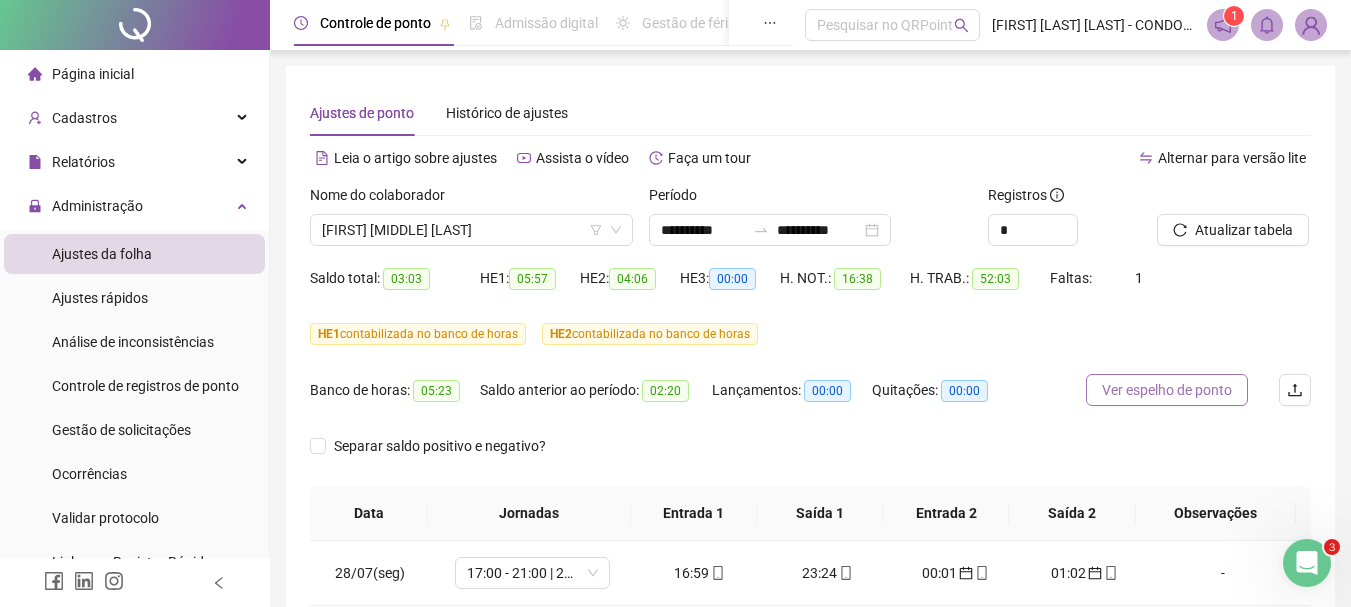 click on "Ver espelho de ponto" at bounding box center [1167, 390] 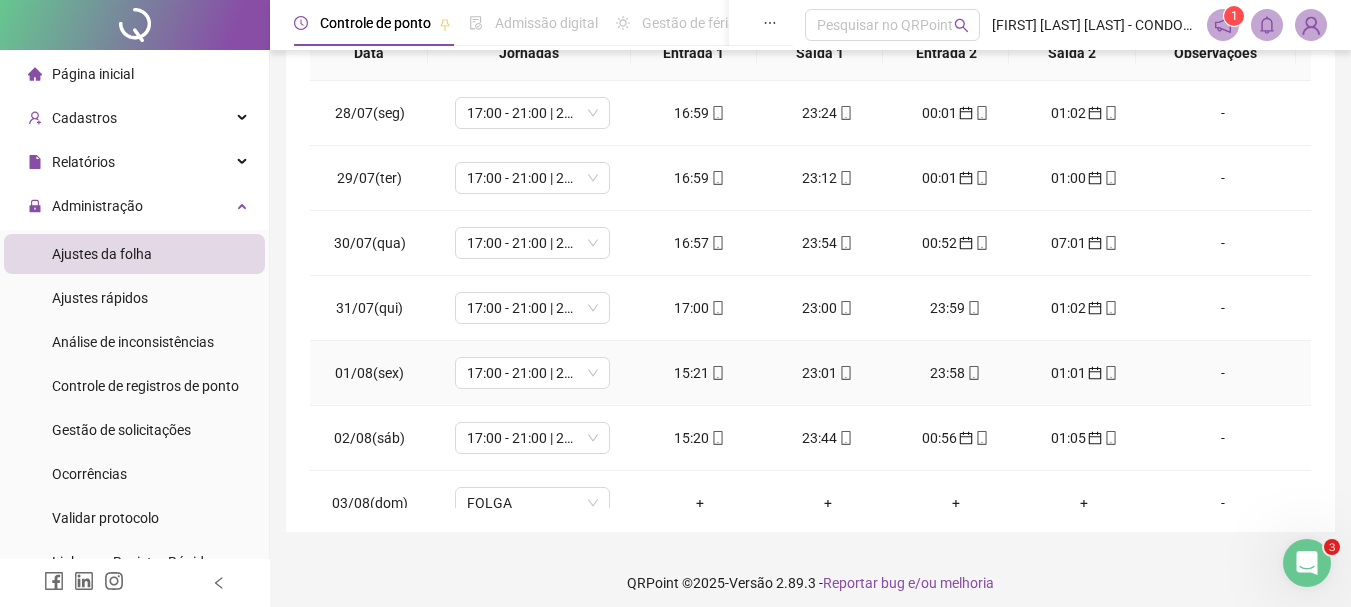 scroll, scrollTop: 471, scrollLeft: 0, axis: vertical 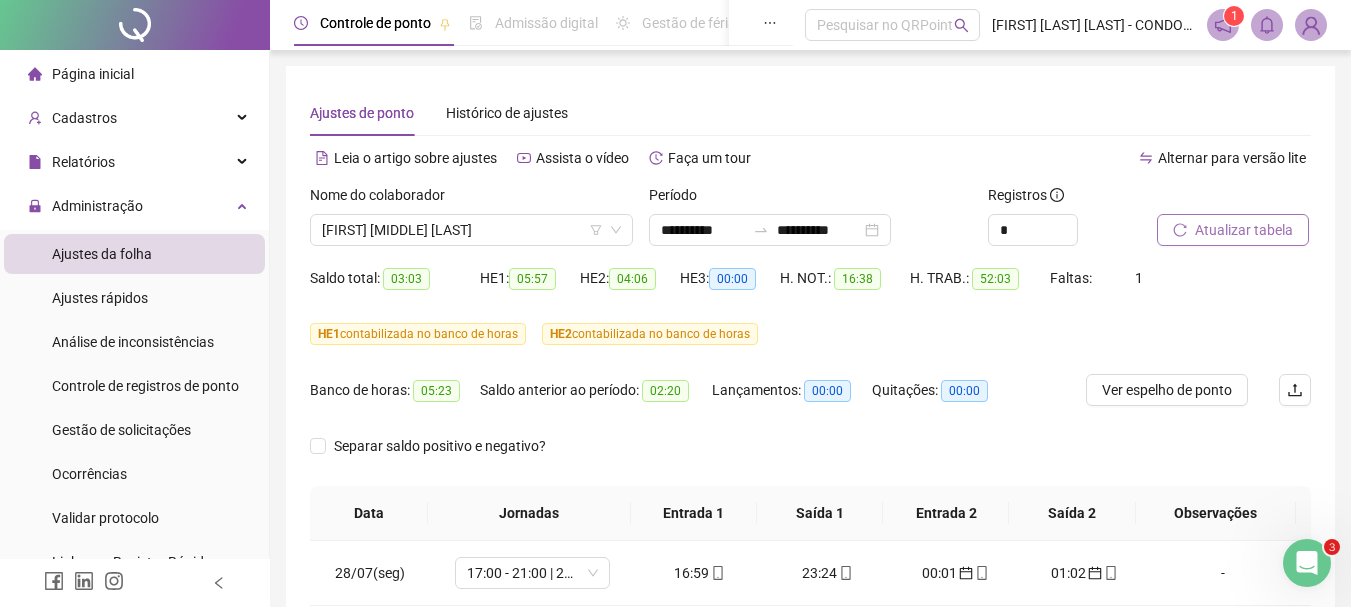 click on "Atualizar tabela" at bounding box center (1244, 230) 